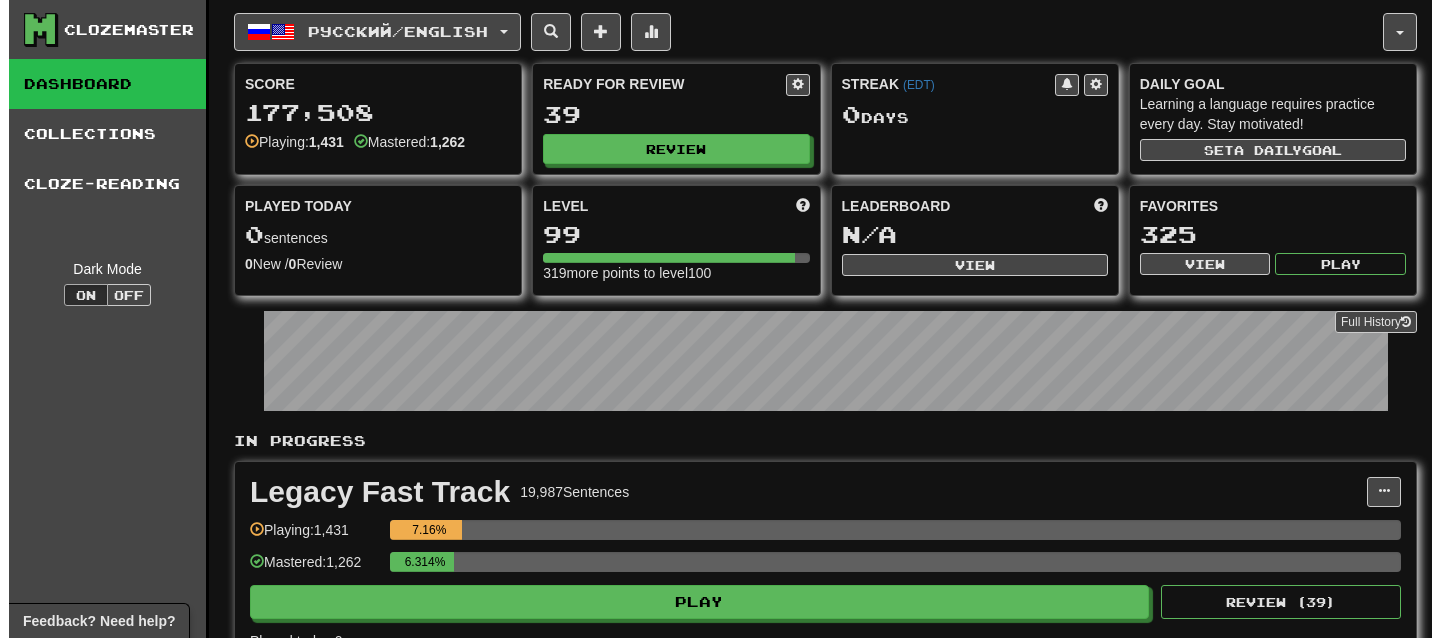 scroll, scrollTop: 0, scrollLeft: 0, axis: both 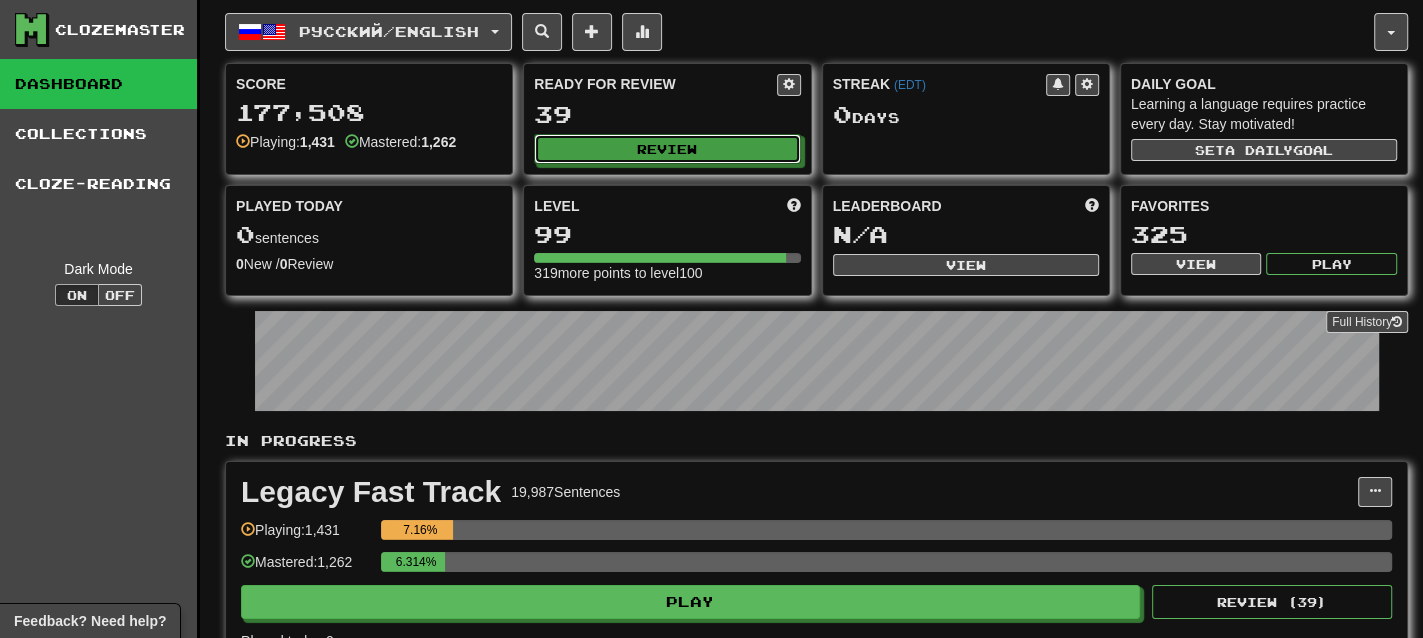 click on "Review" at bounding box center (667, 149) 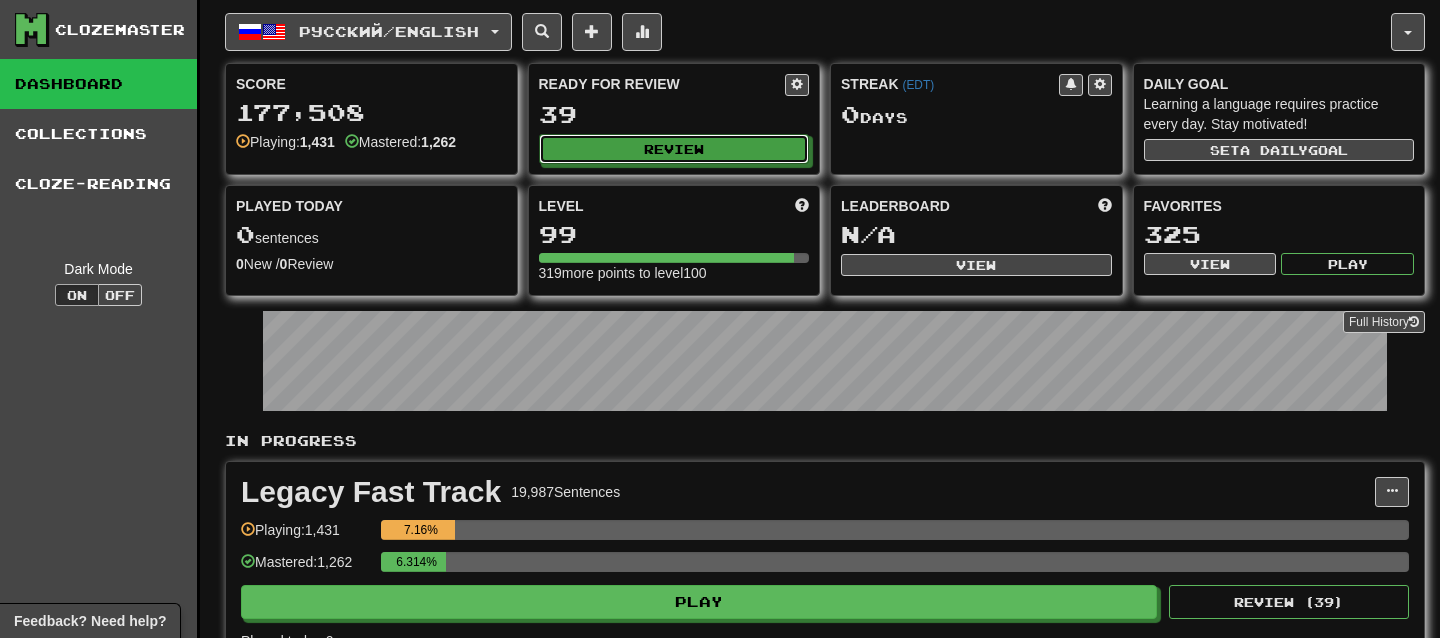 select on "**" 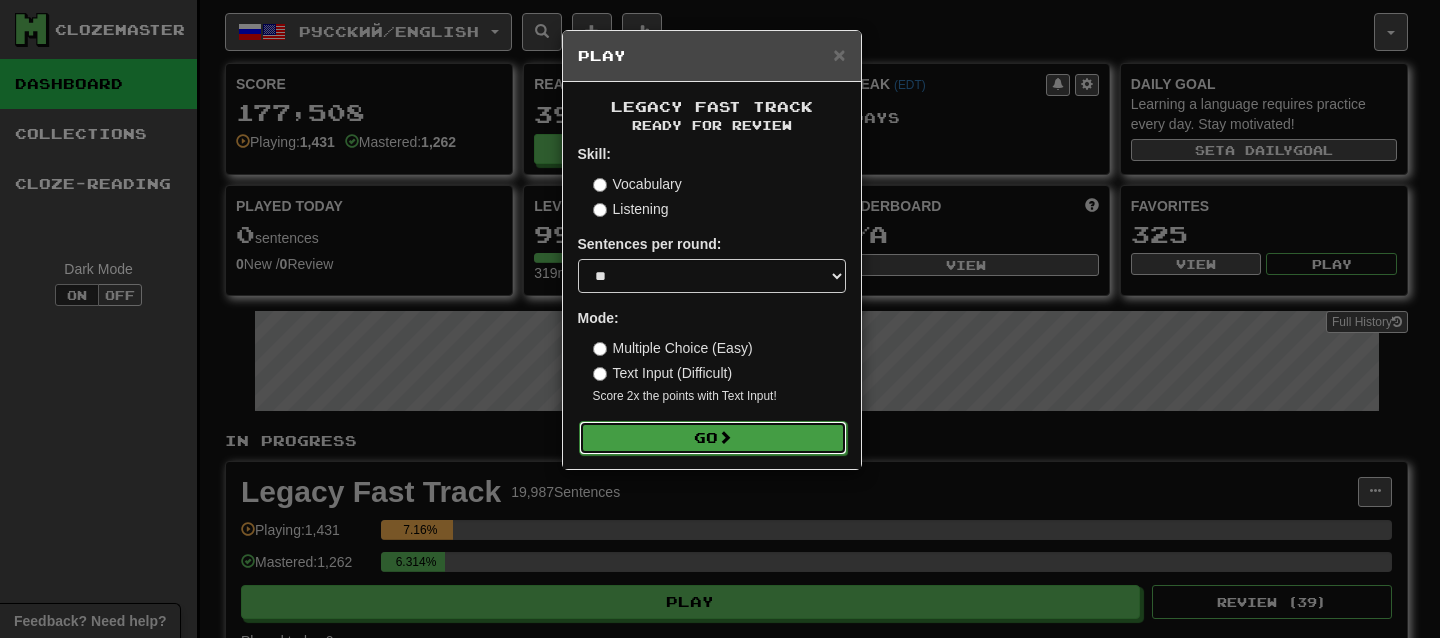 click on "Go" at bounding box center [713, 438] 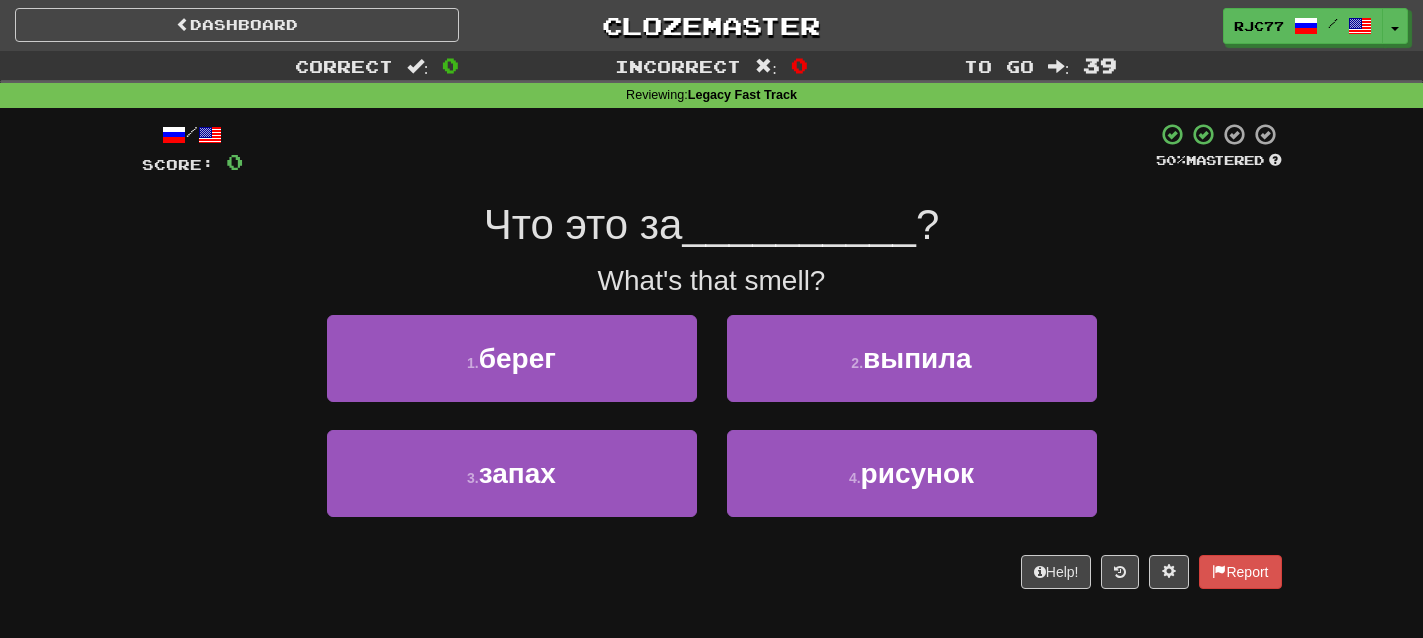 scroll, scrollTop: 0, scrollLeft: 0, axis: both 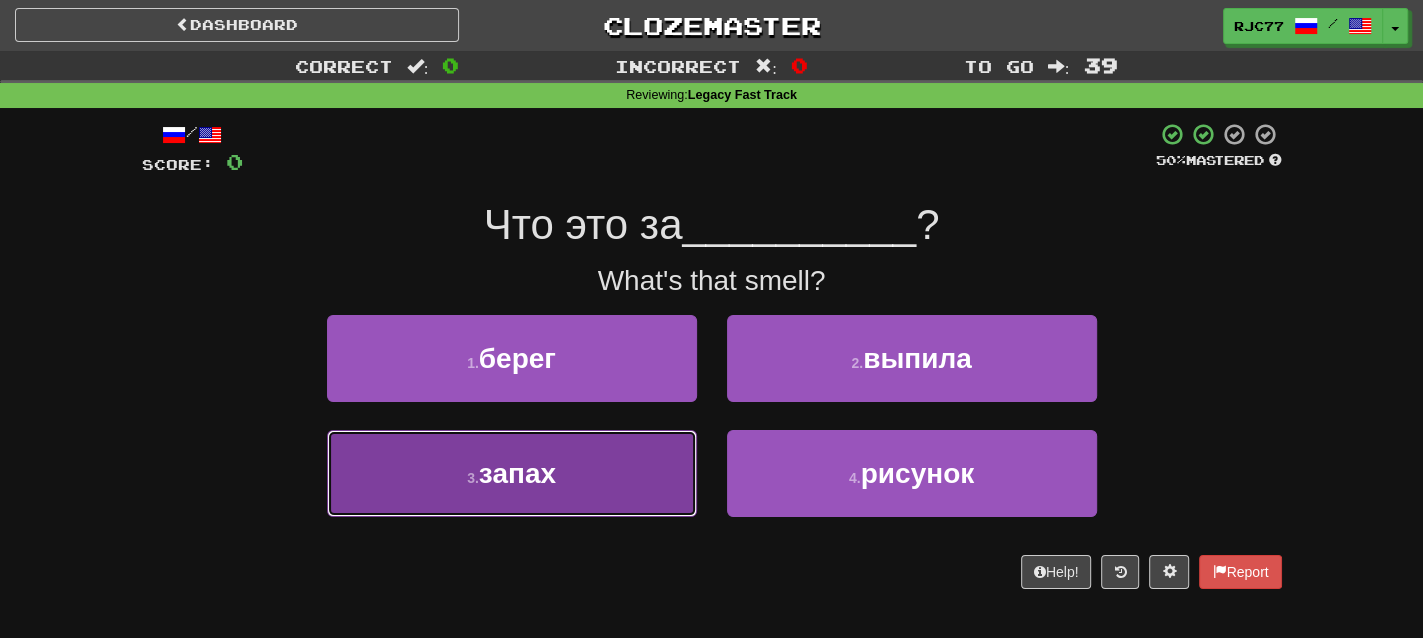 click on "3 .  запах" at bounding box center [512, 473] 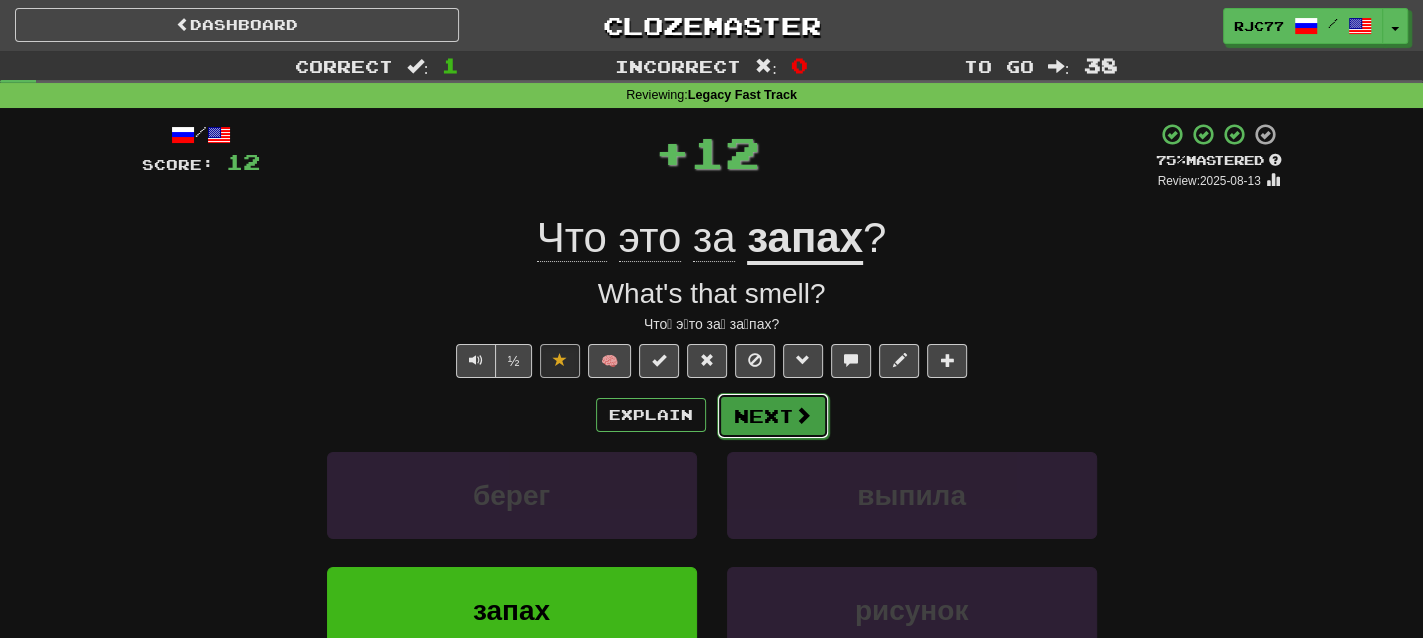 click on "Next" at bounding box center [773, 416] 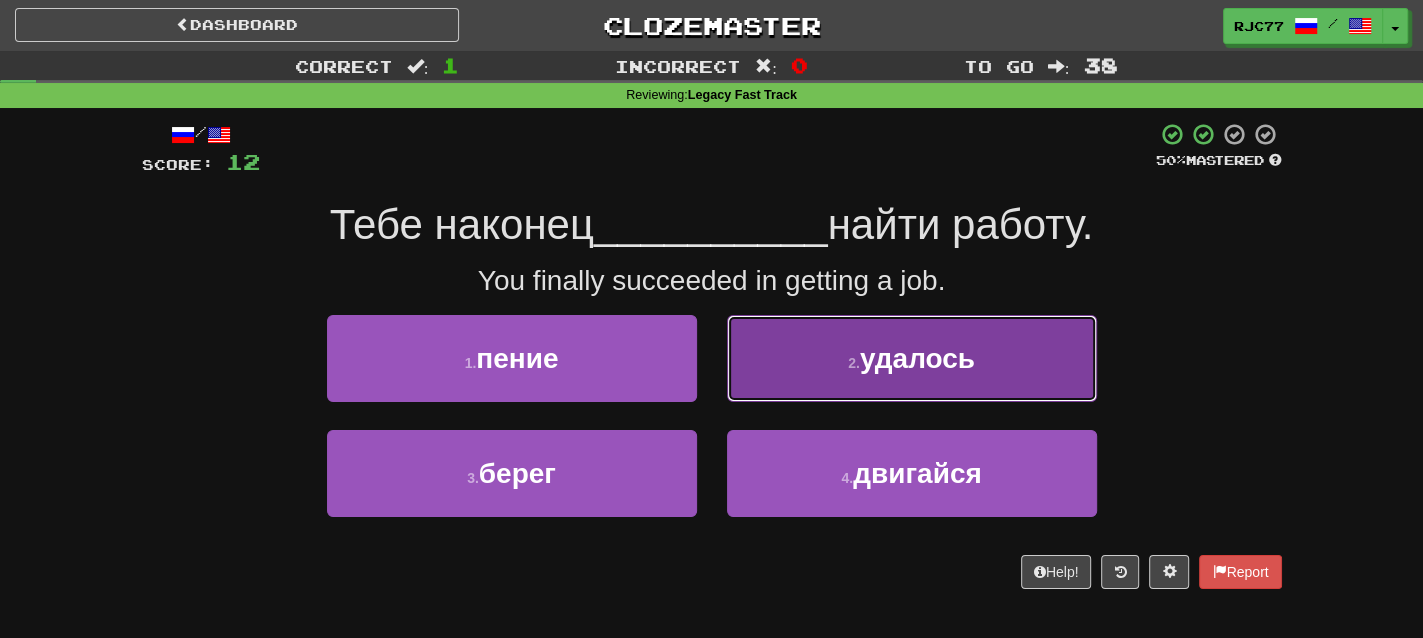 click on "удалось" at bounding box center (917, 358) 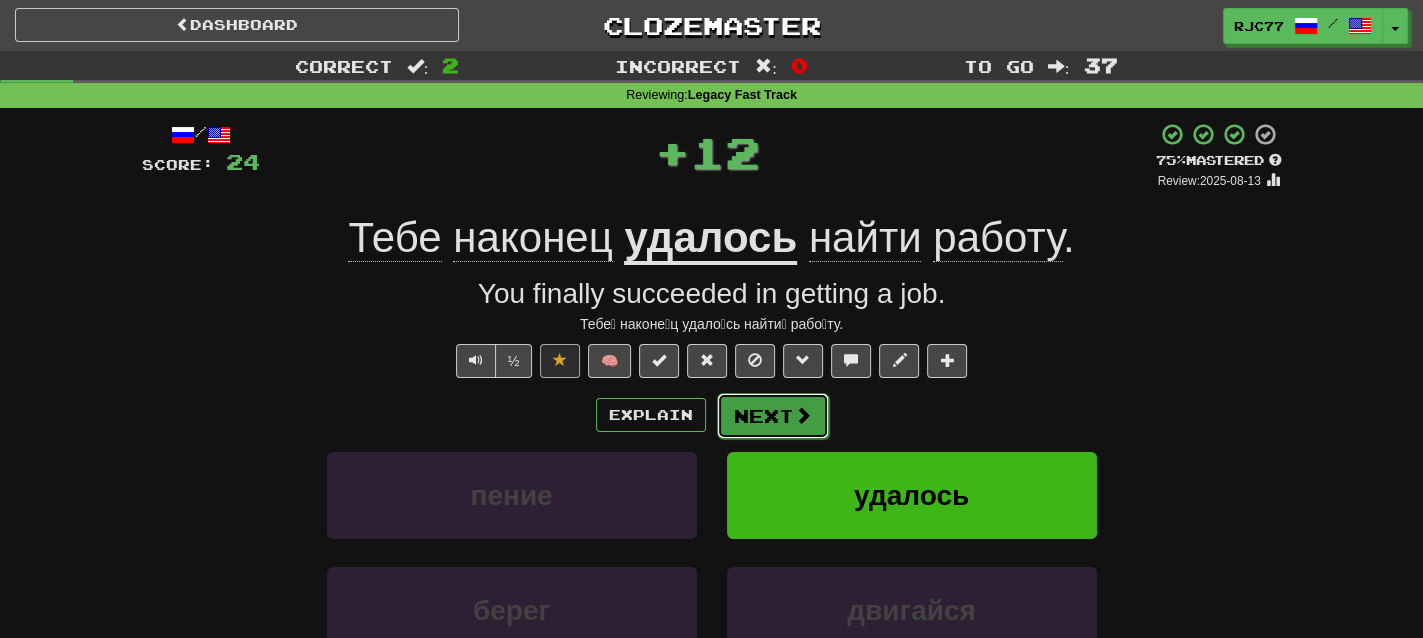click at bounding box center (803, 415) 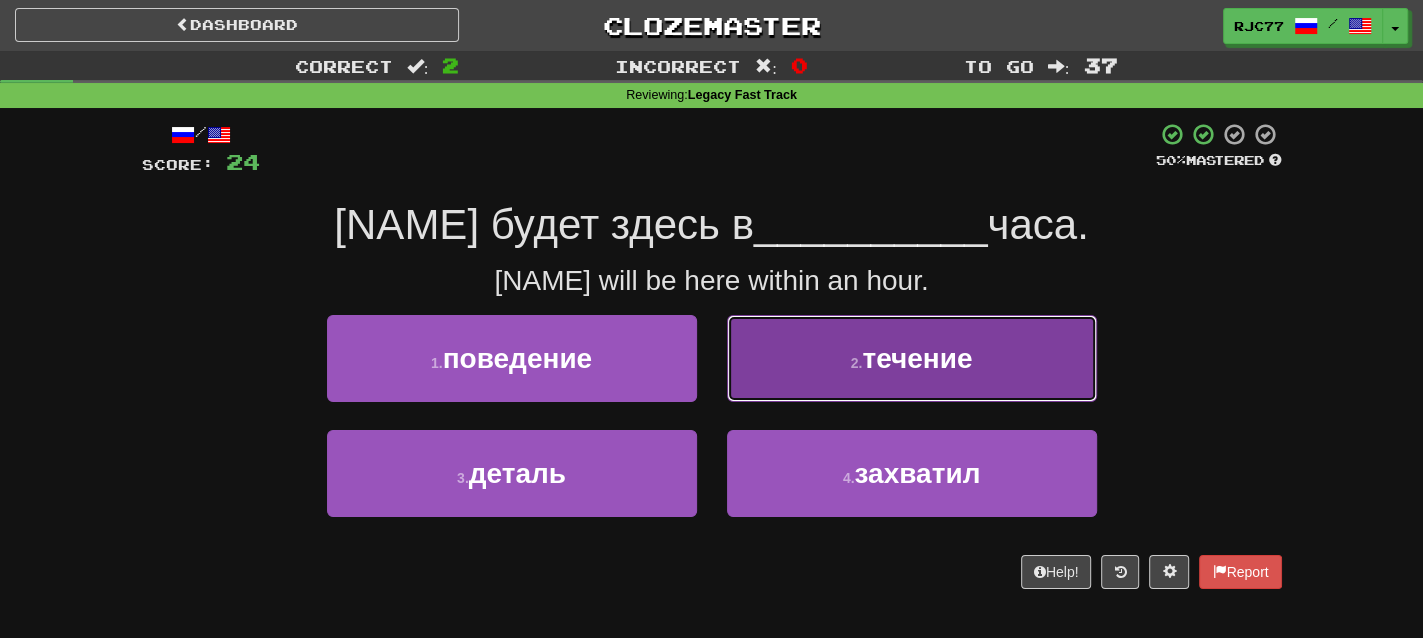 click on "течение" at bounding box center [917, 358] 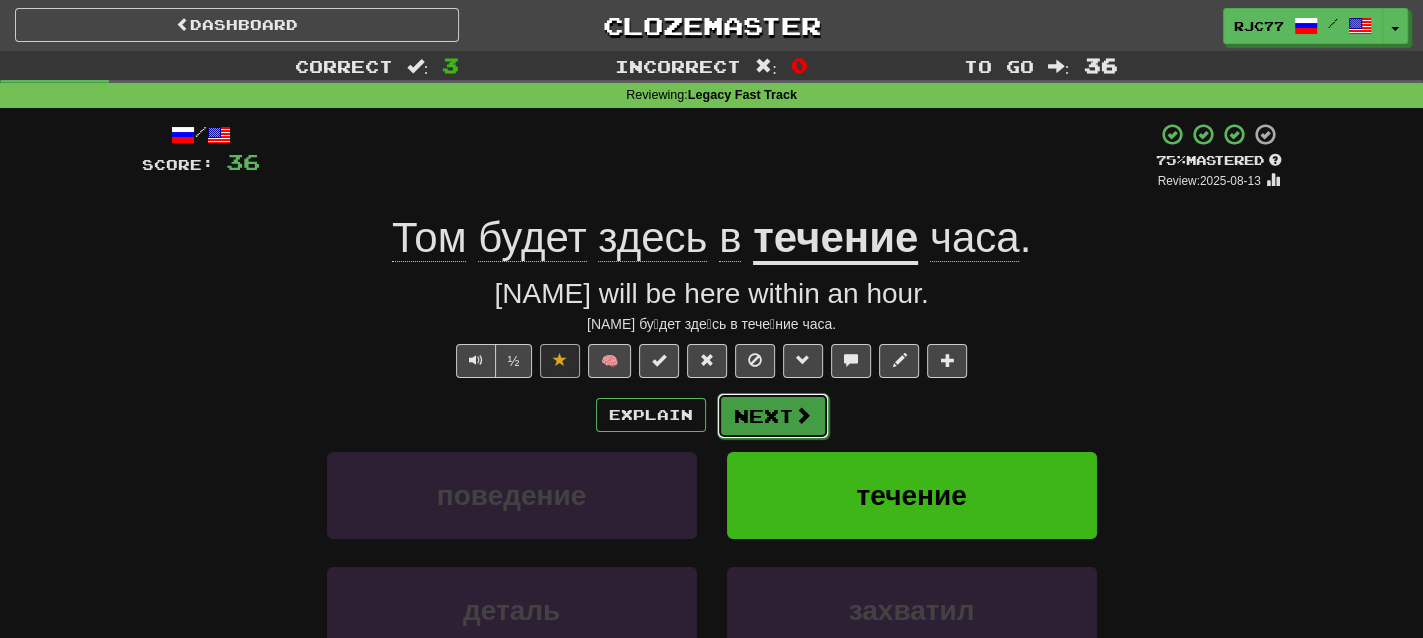 click at bounding box center (803, 415) 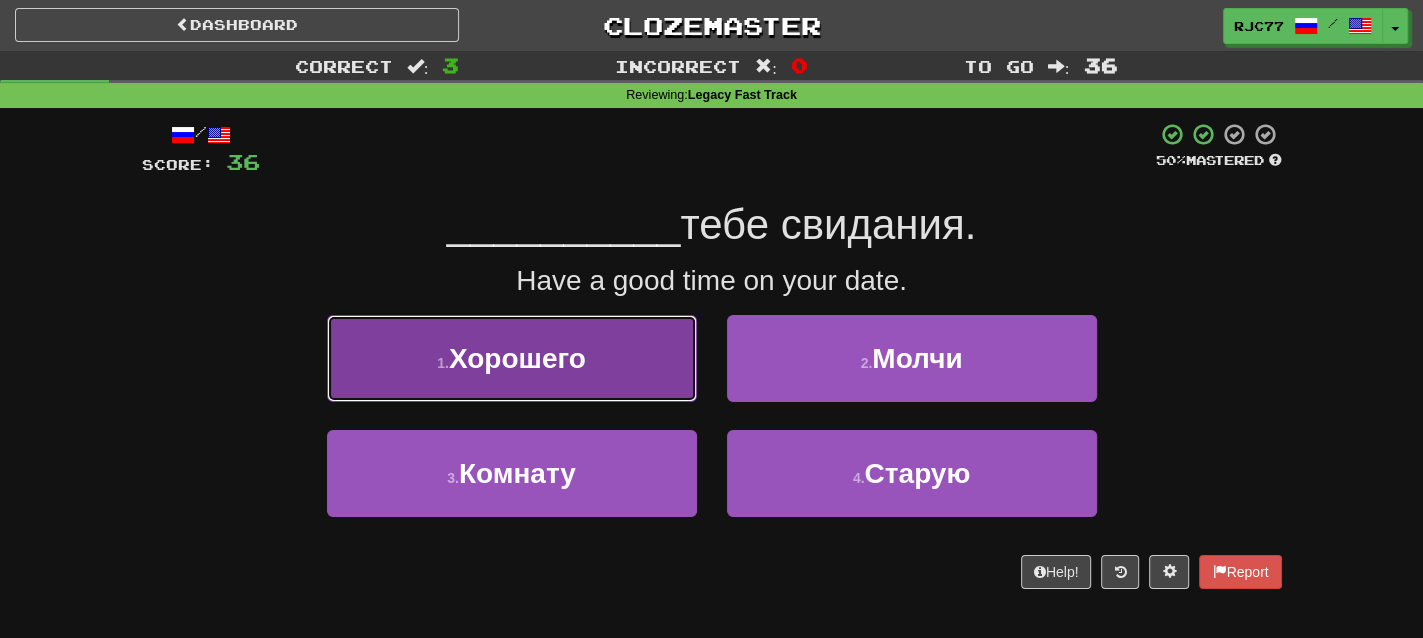 click on "Хорошего" at bounding box center (517, 358) 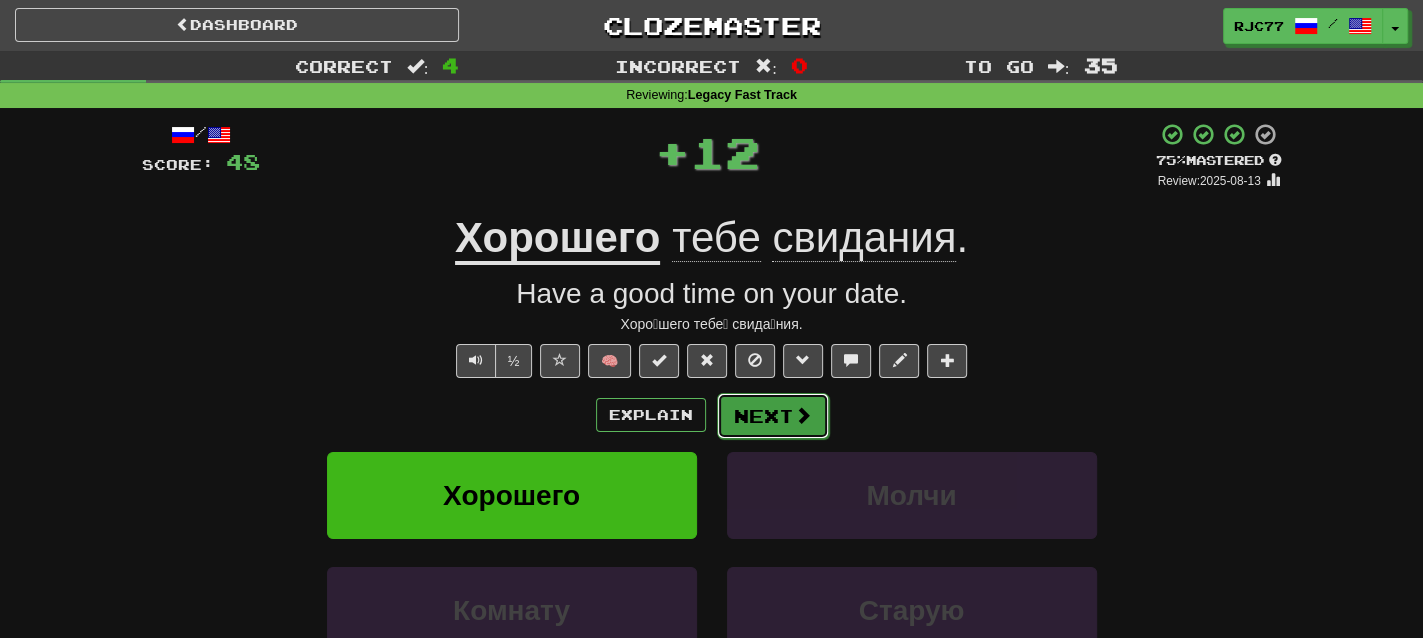 click on "Next" at bounding box center [773, 416] 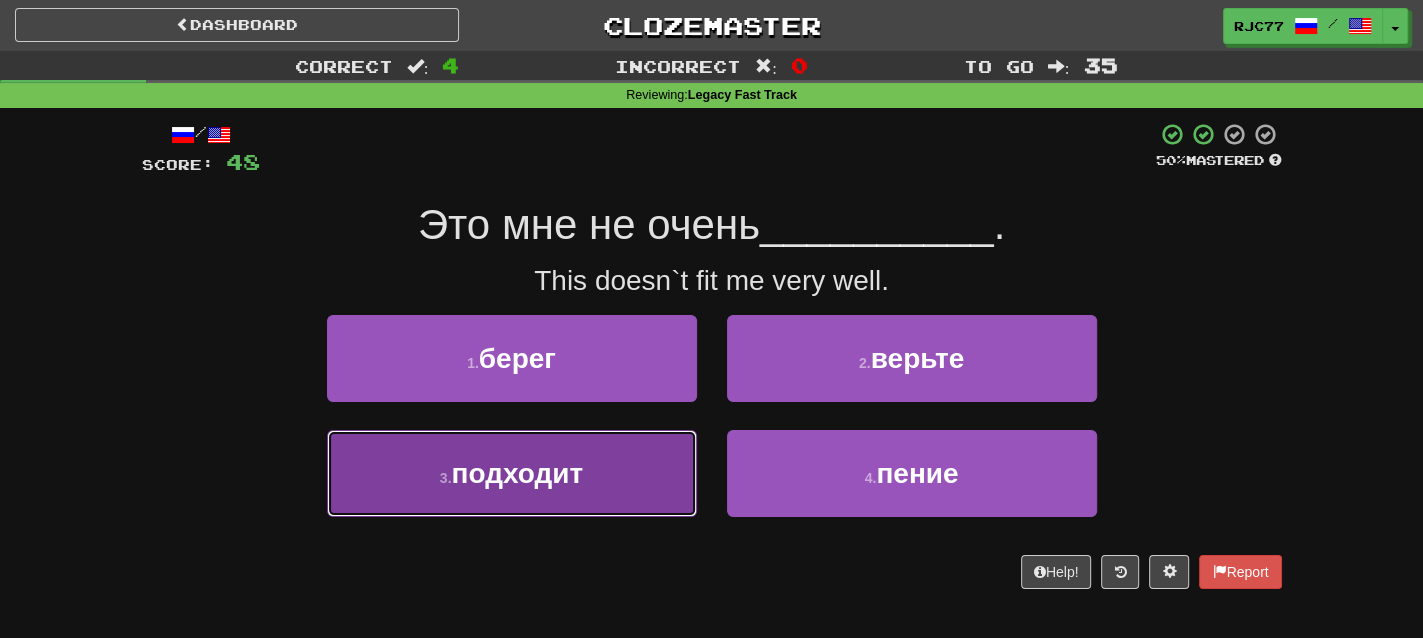 click on "подходит" at bounding box center [517, 473] 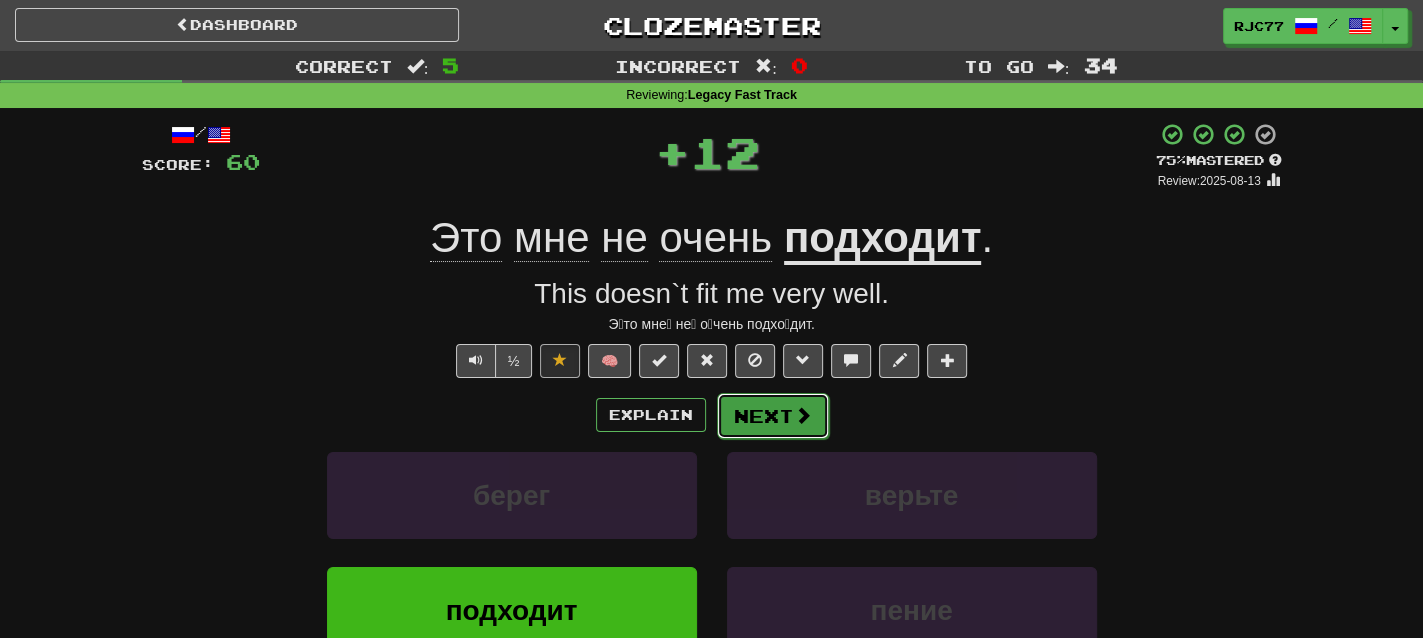 click on "Next" at bounding box center [773, 416] 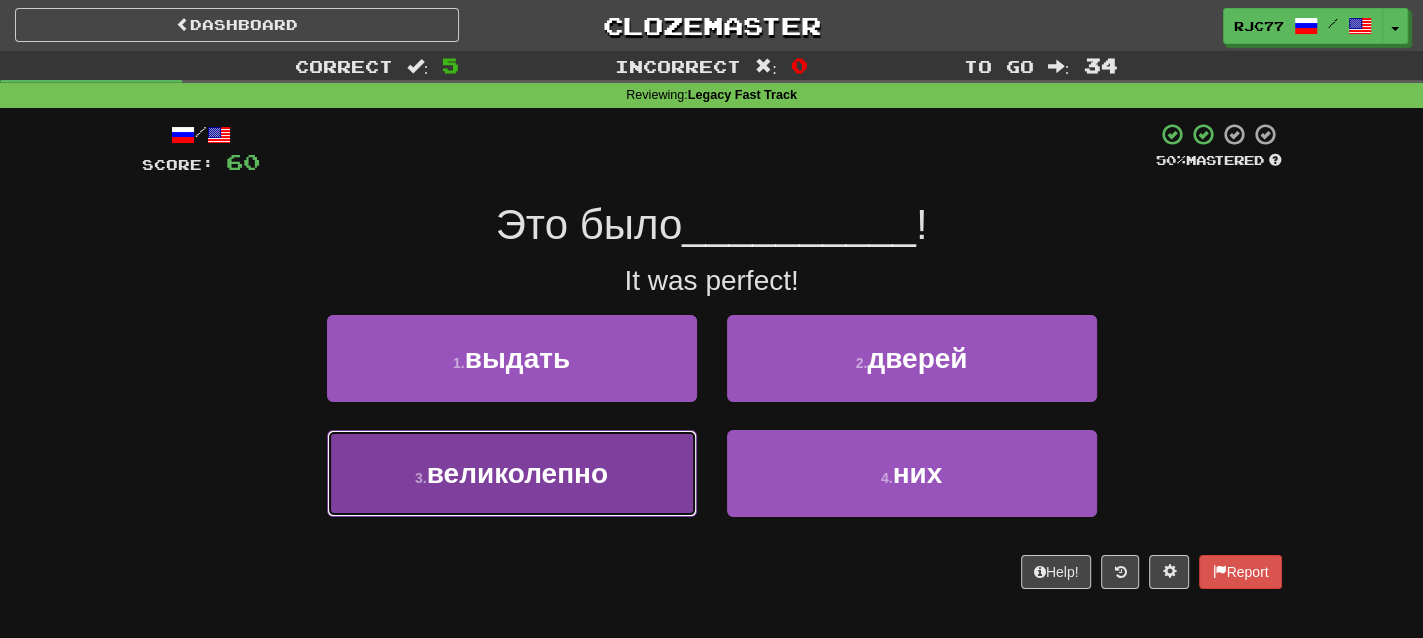 click on "3 .  великолепно" at bounding box center (512, 473) 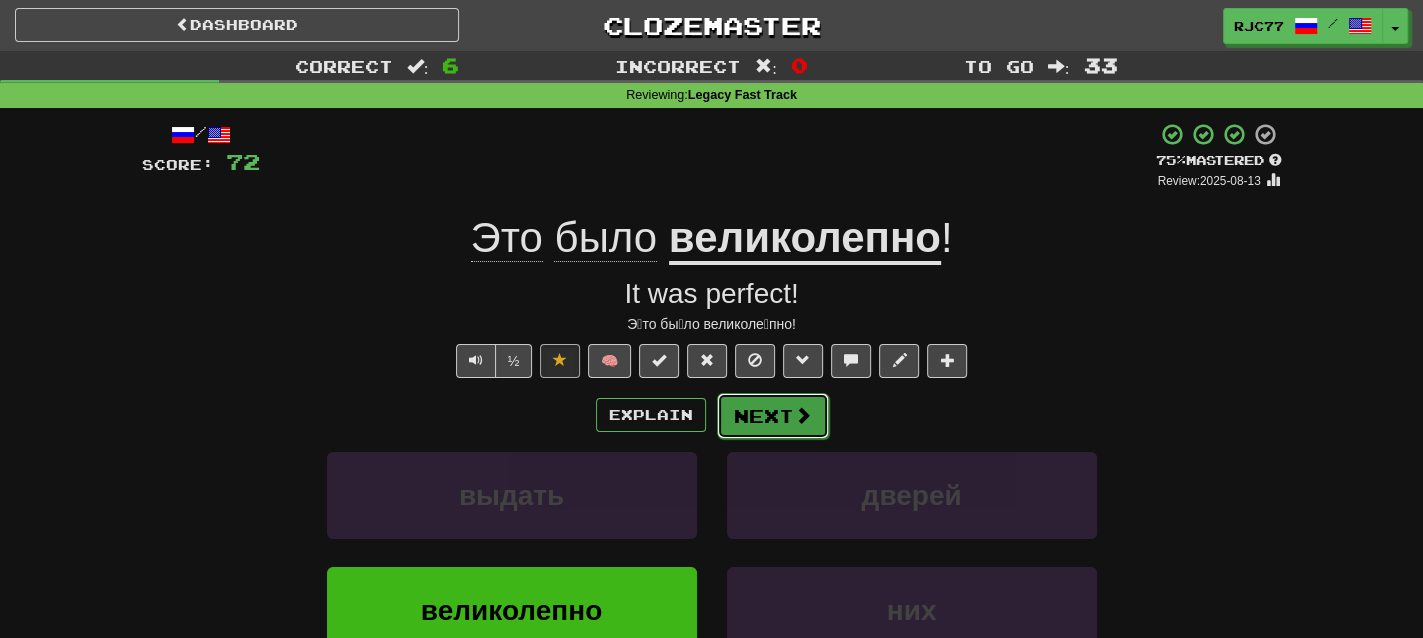 click on "Next" at bounding box center [773, 416] 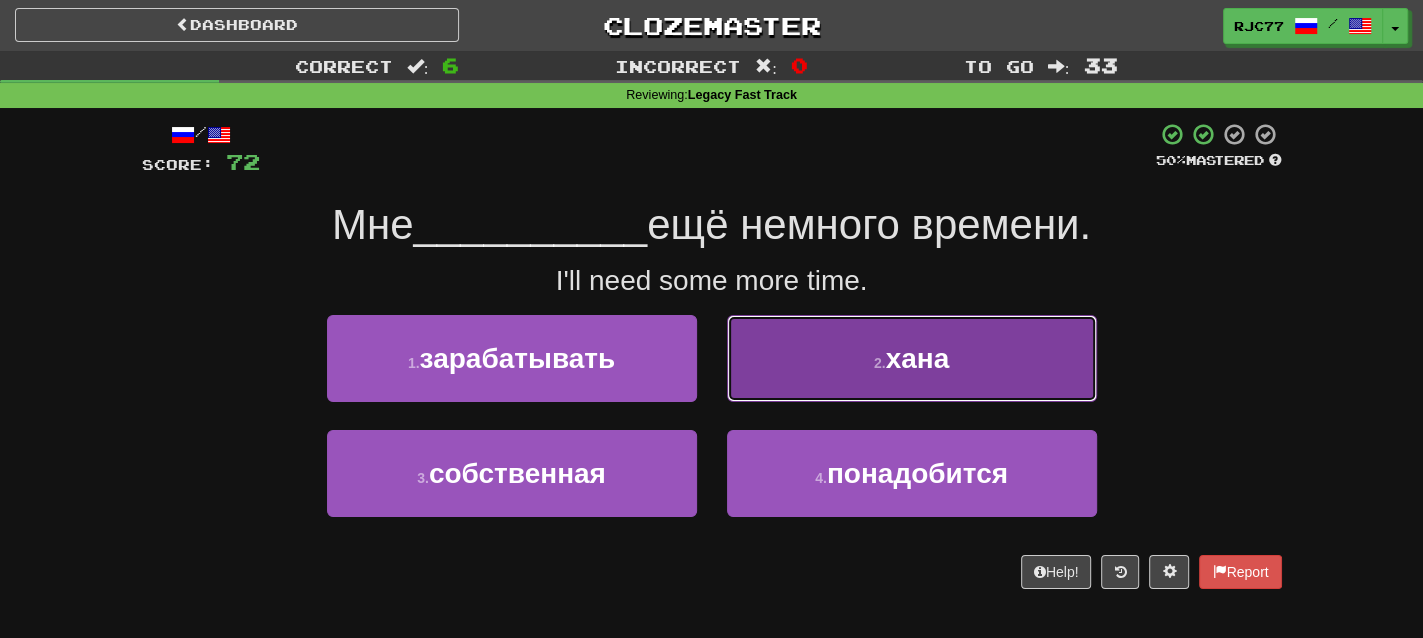 click on "2 .  хана" at bounding box center [912, 358] 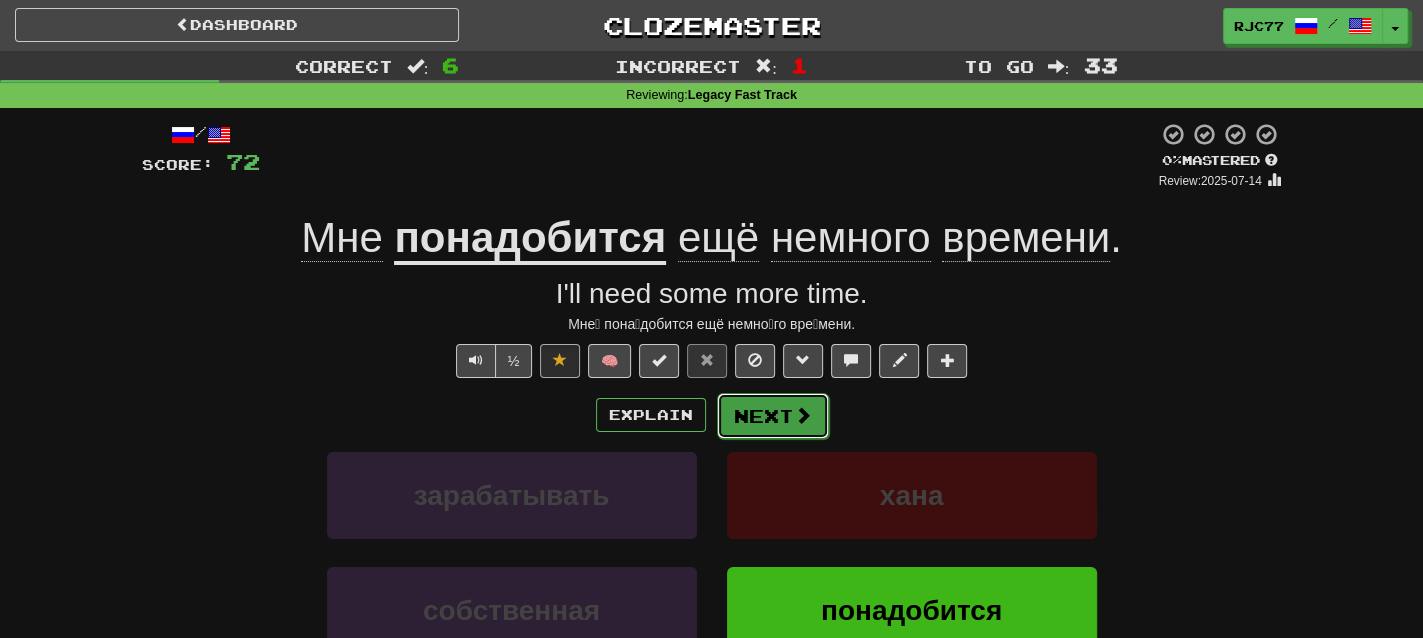 click at bounding box center [803, 415] 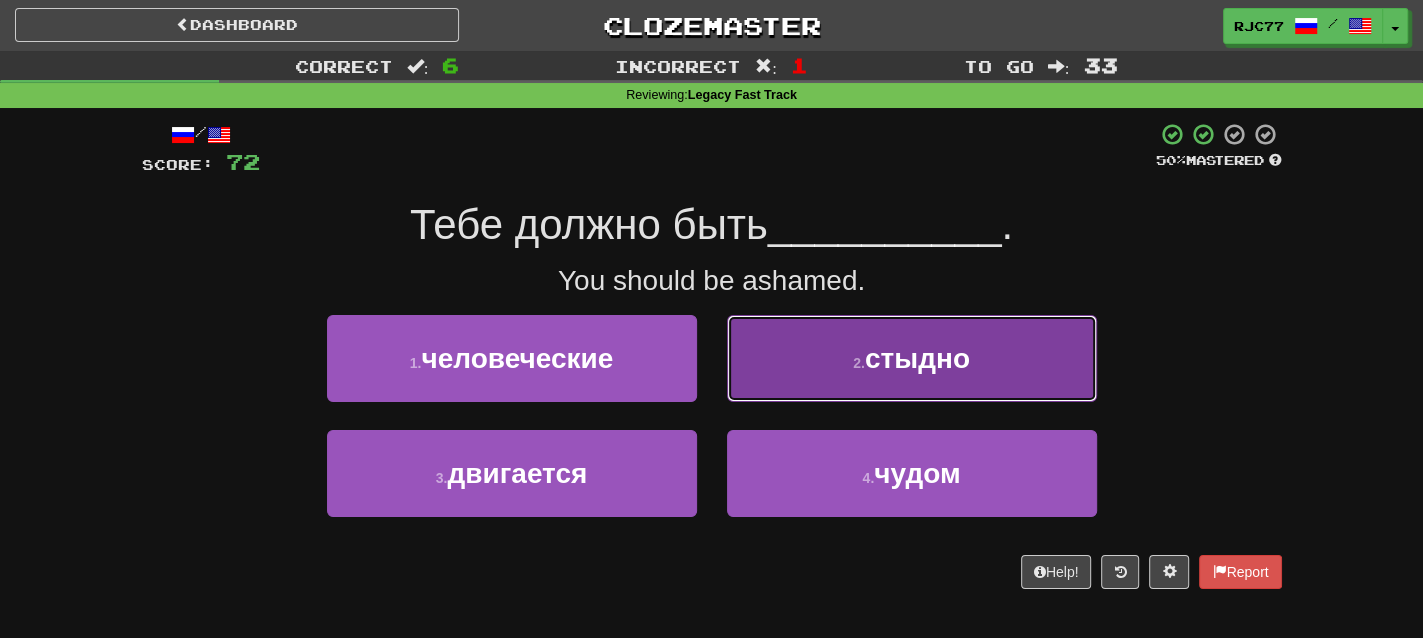click on "стыдно" at bounding box center (917, 358) 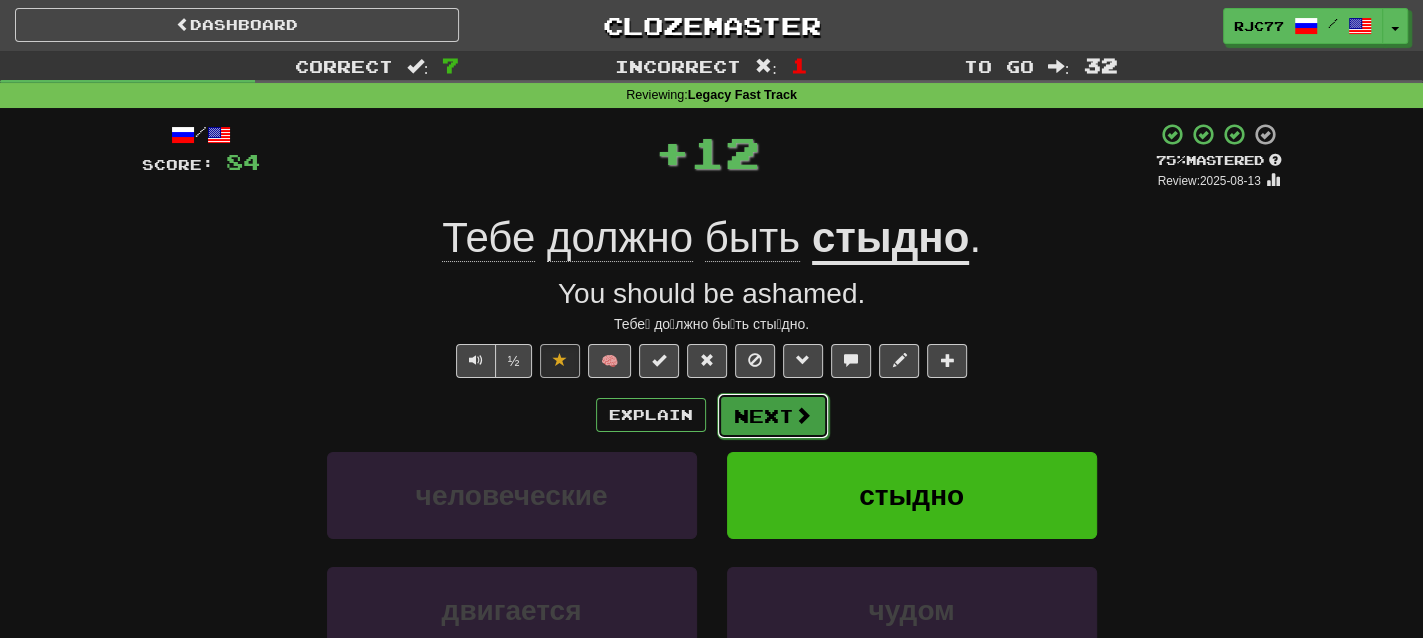 click on "Next" at bounding box center (773, 416) 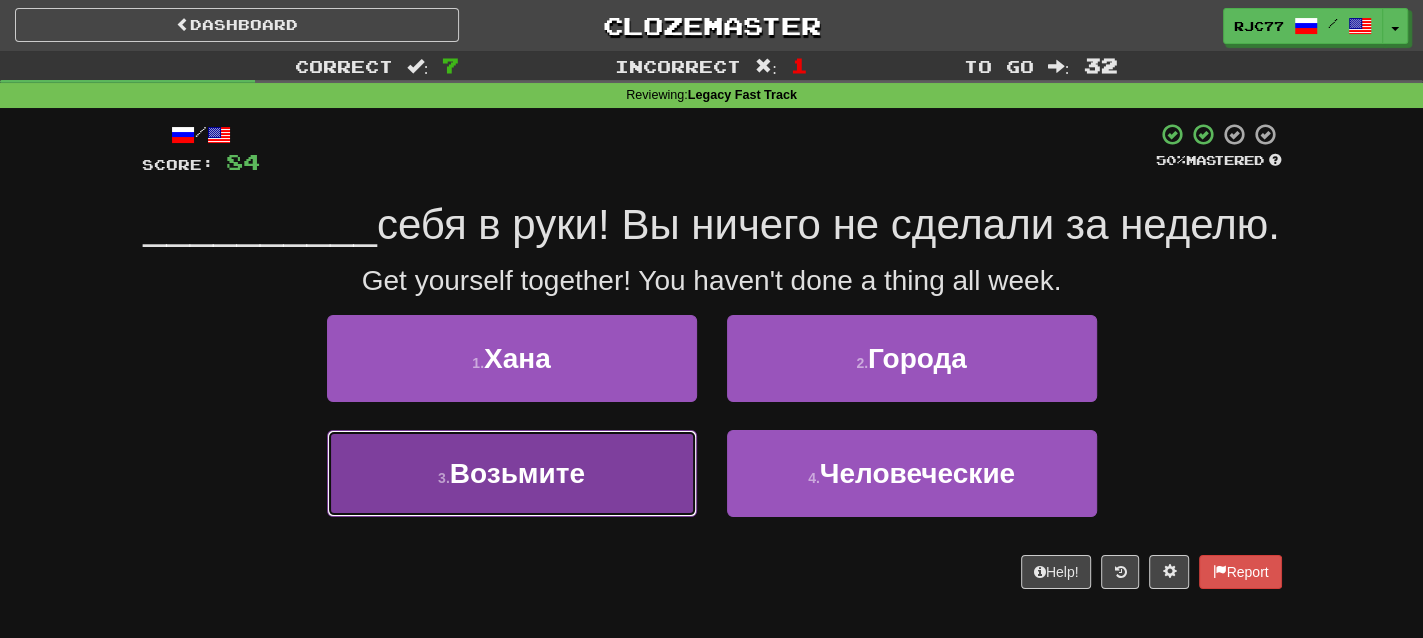 click on "Возьмите" at bounding box center [517, 473] 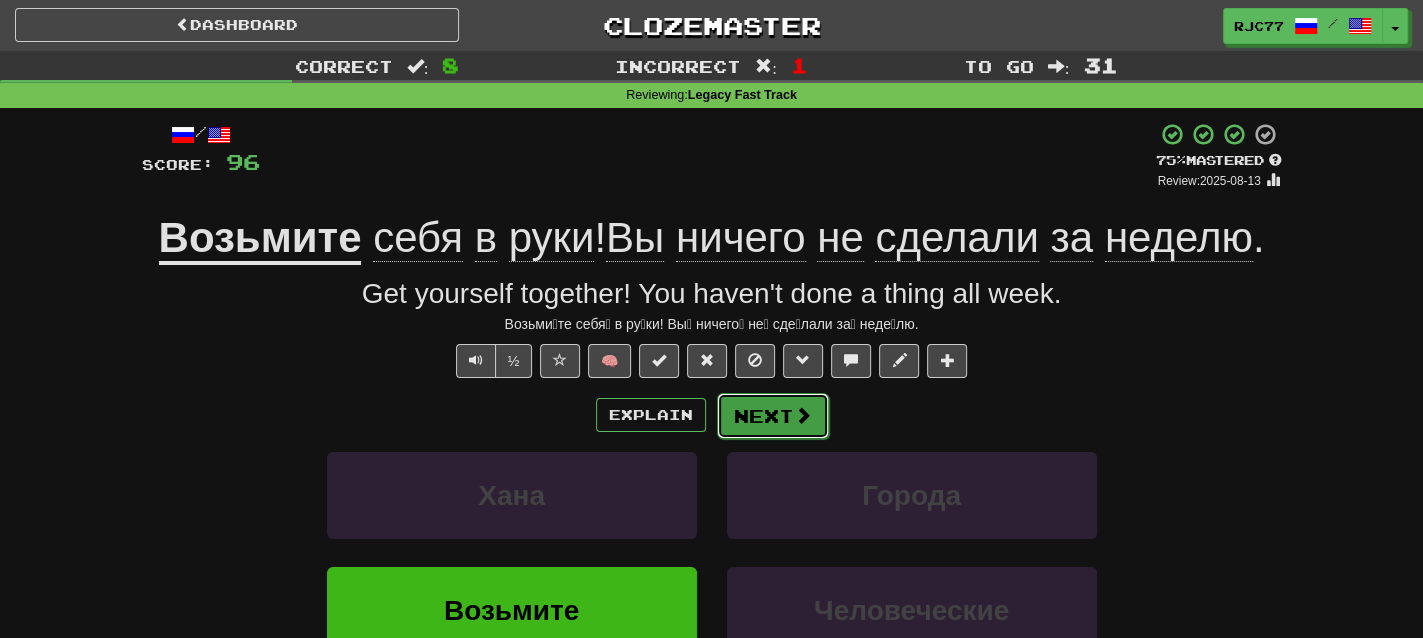 click on "Next" at bounding box center [773, 416] 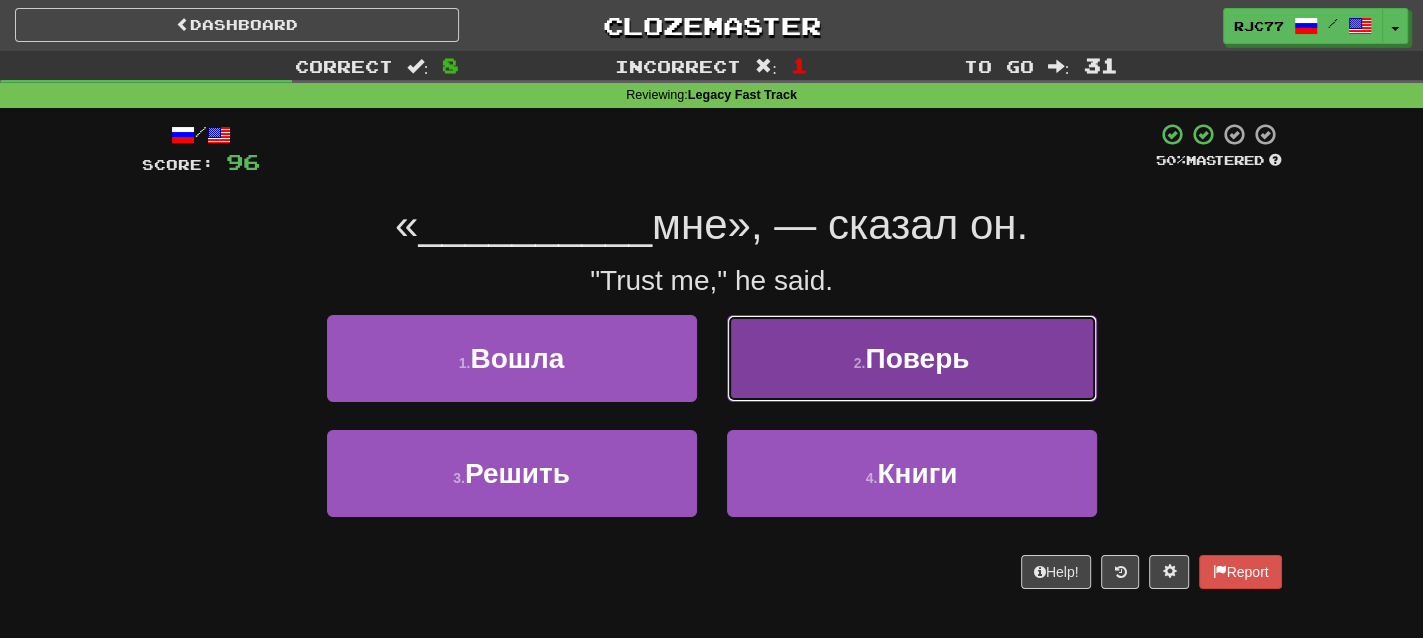 click on "Поверь" at bounding box center [917, 358] 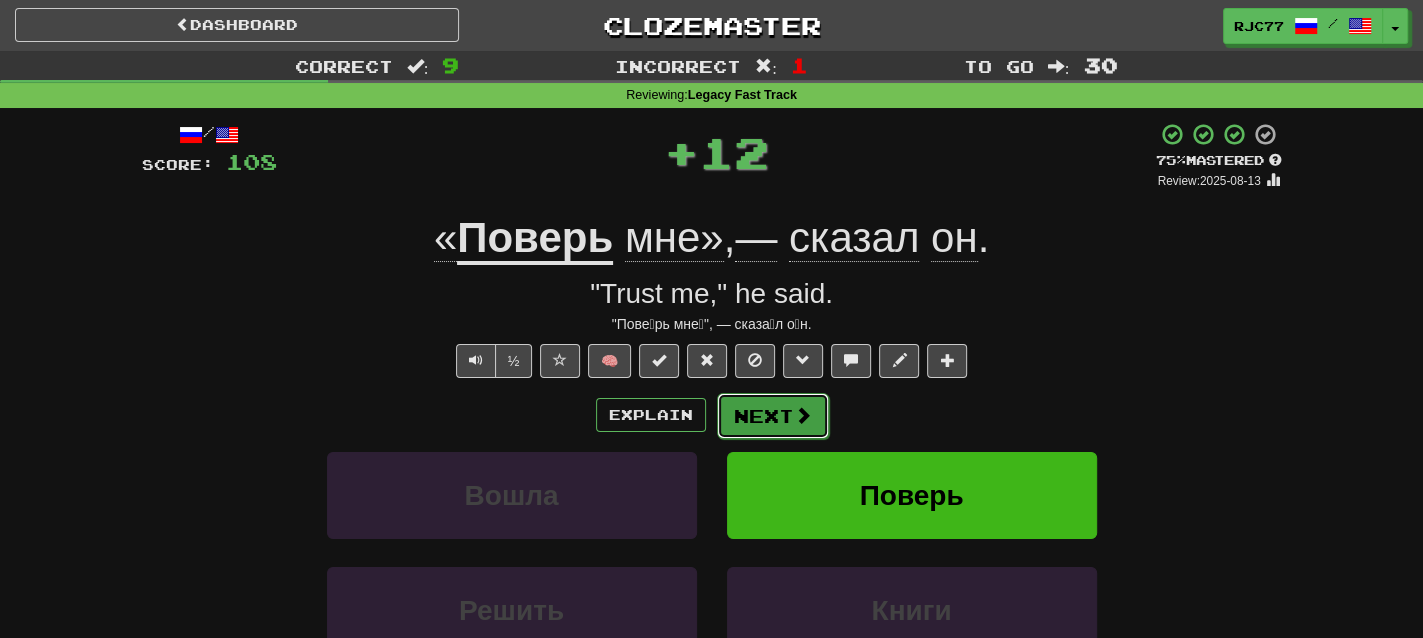 click on "Next" at bounding box center [773, 416] 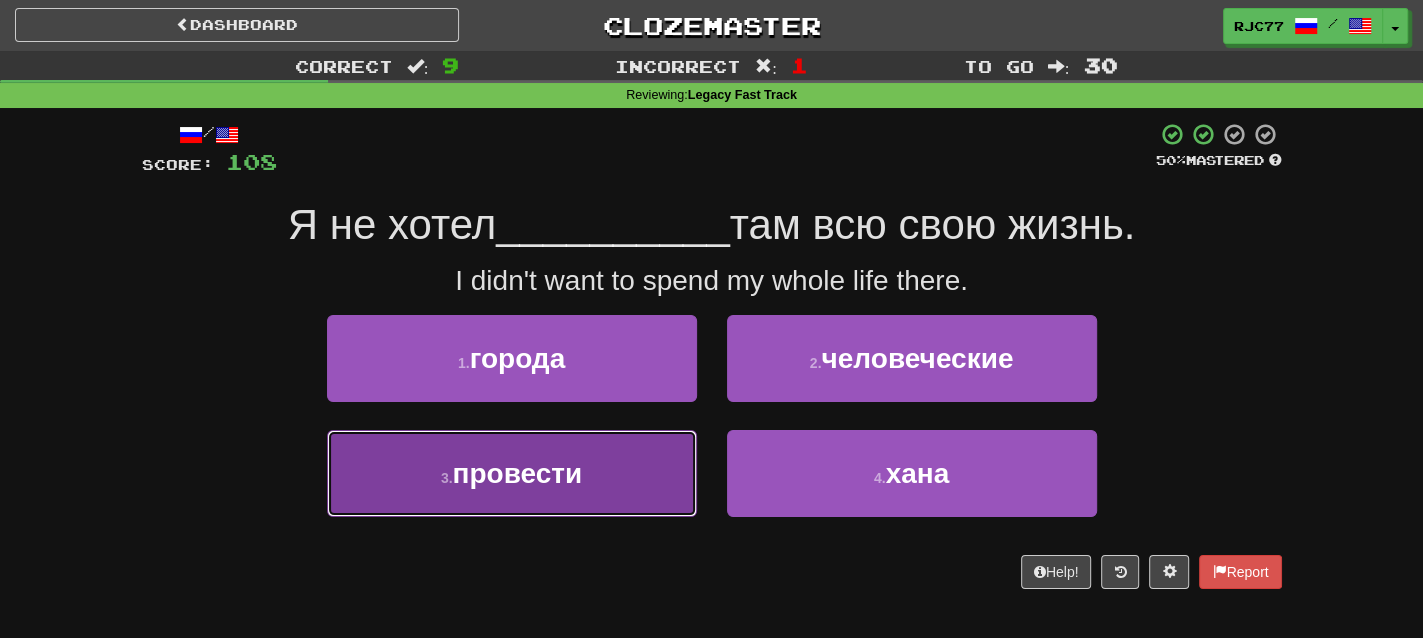 click on "3 .  провести" at bounding box center (512, 473) 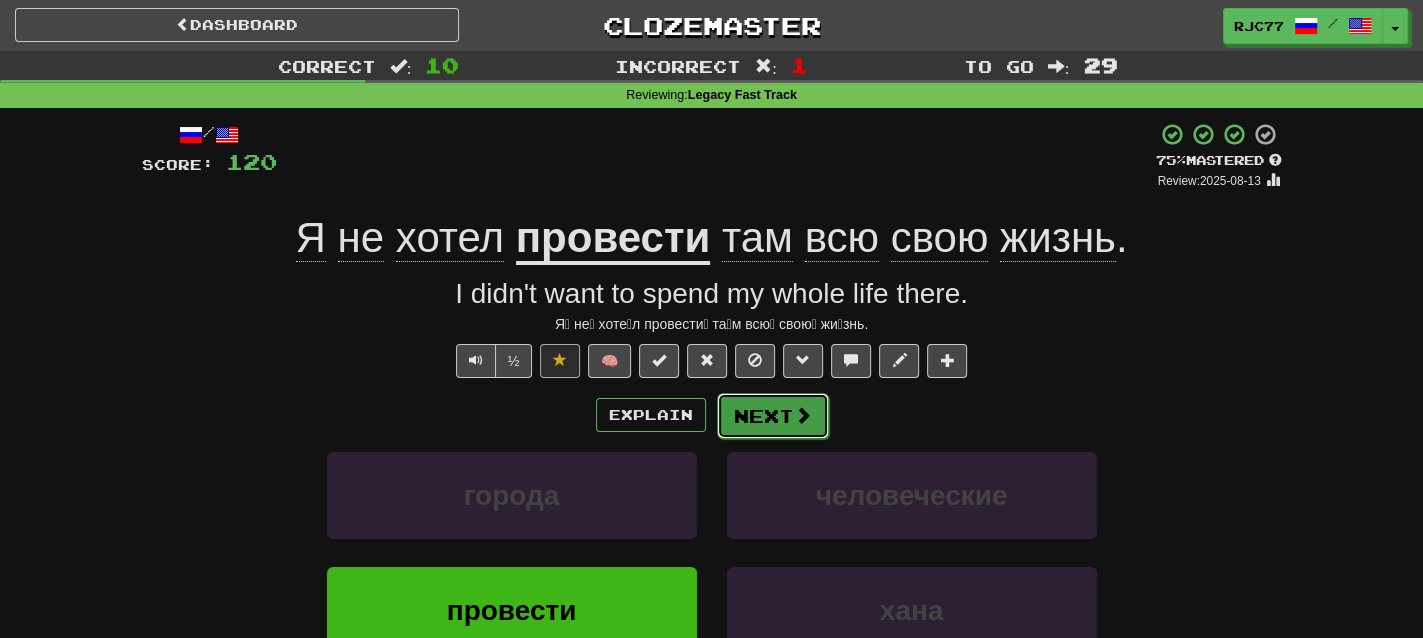 click on "Next" at bounding box center (773, 416) 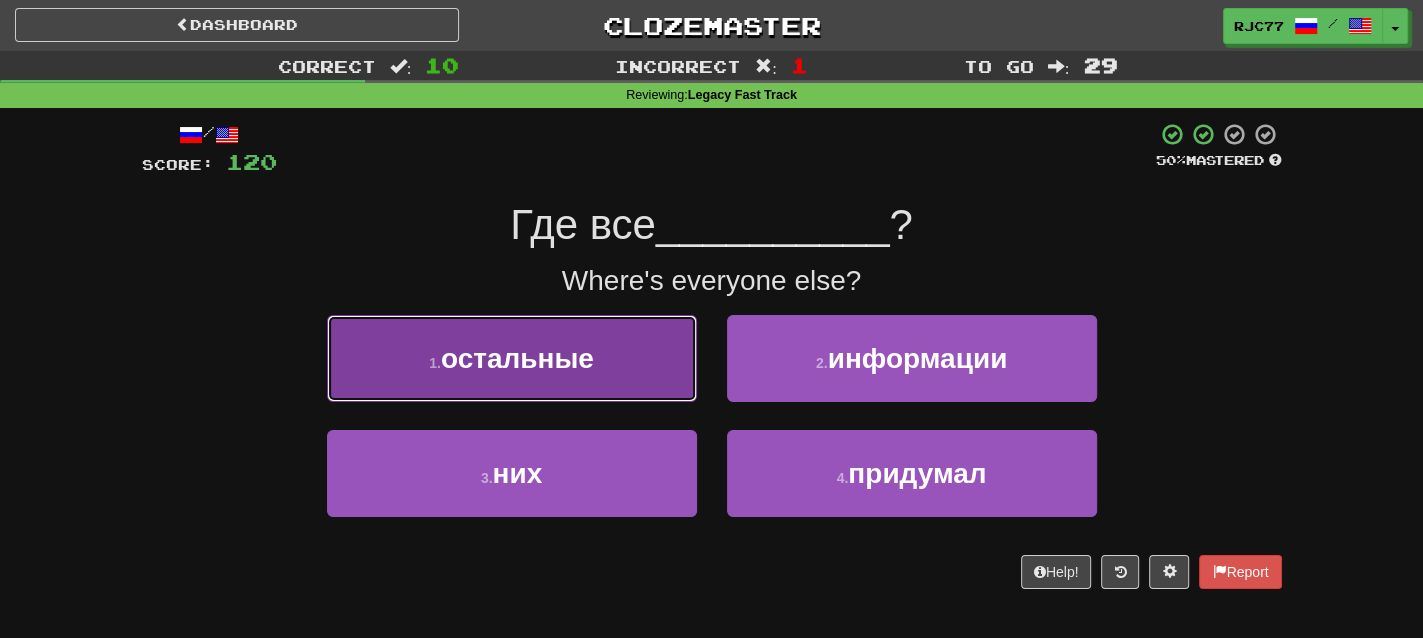 click on "1 .  остальные" at bounding box center [512, 358] 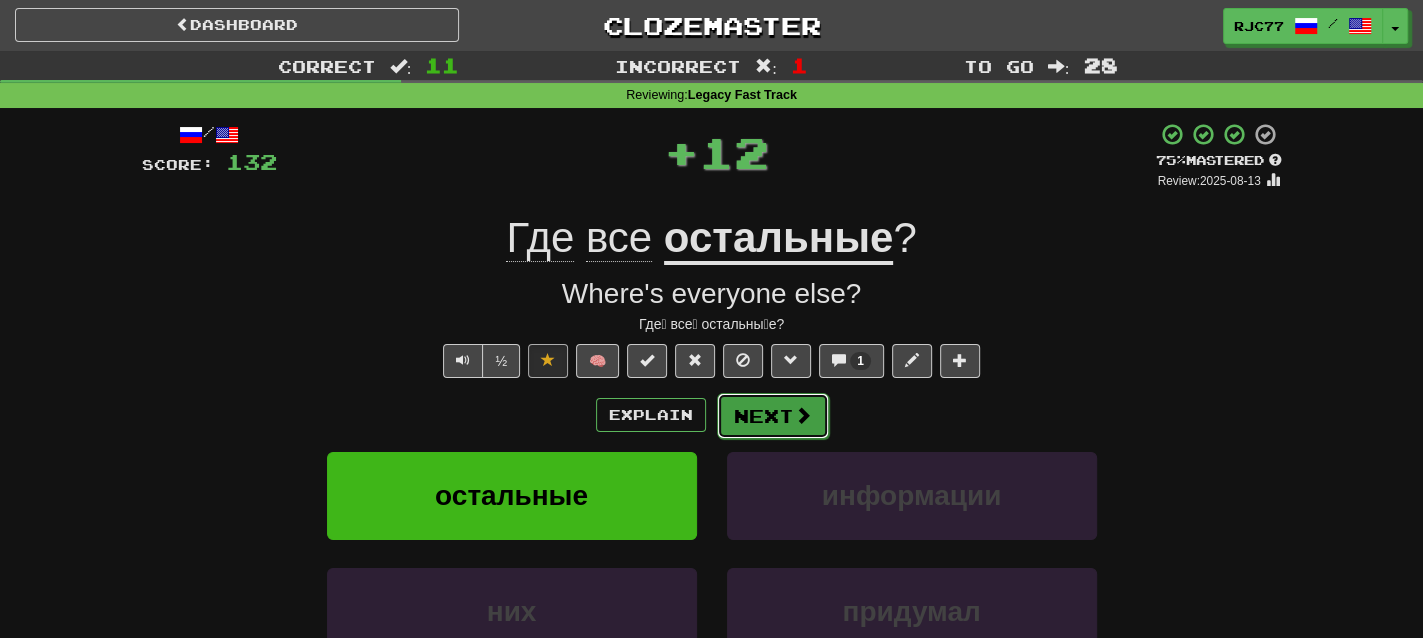click on "Next" at bounding box center [773, 416] 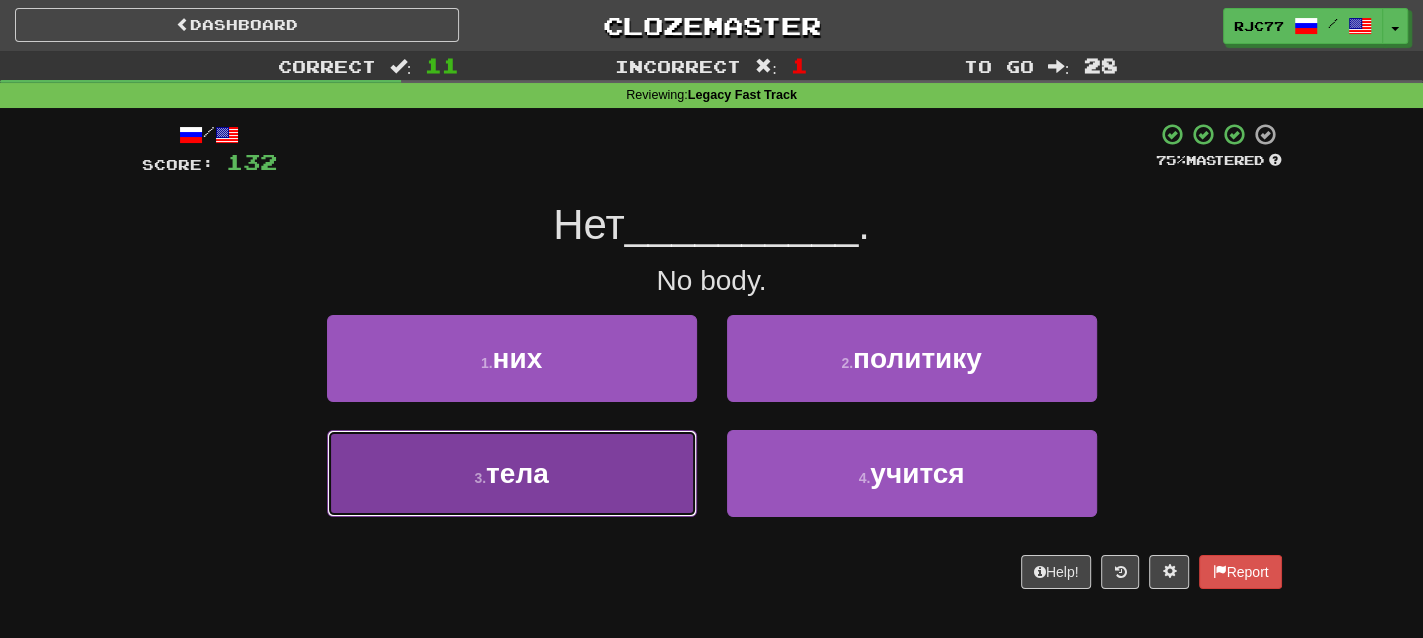 click on "тела" at bounding box center [517, 473] 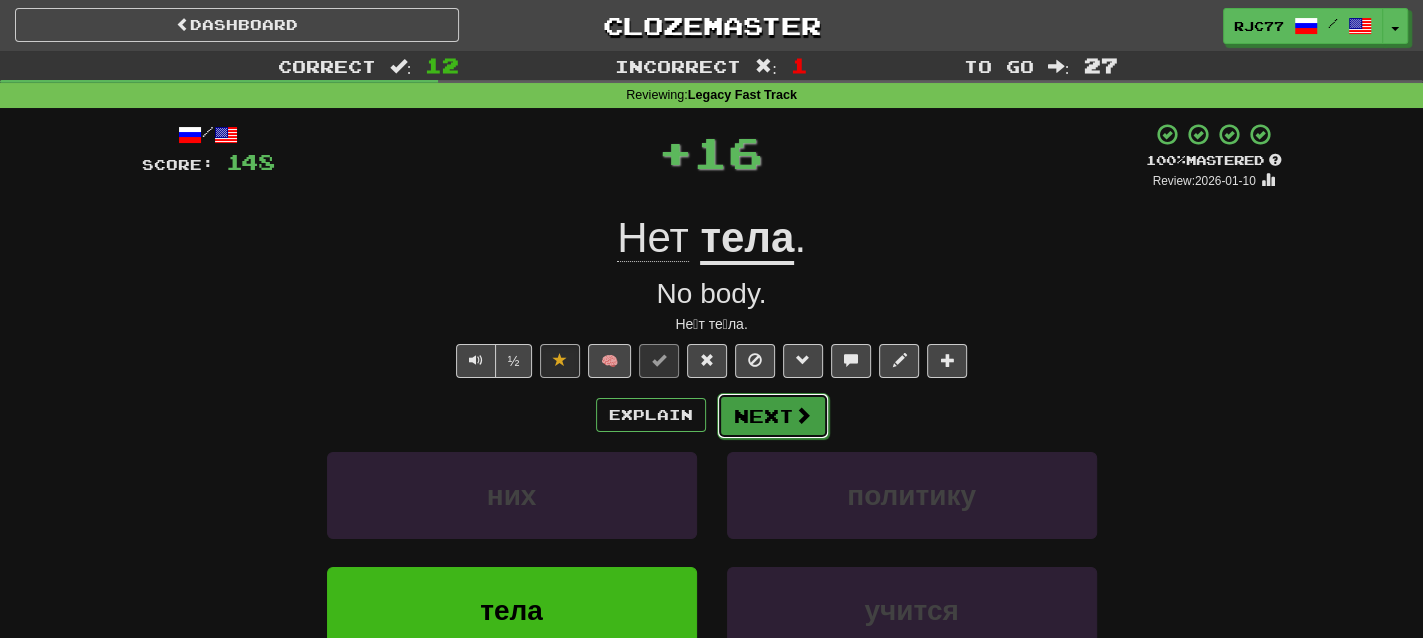click on "Next" at bounding box center [773, 416] 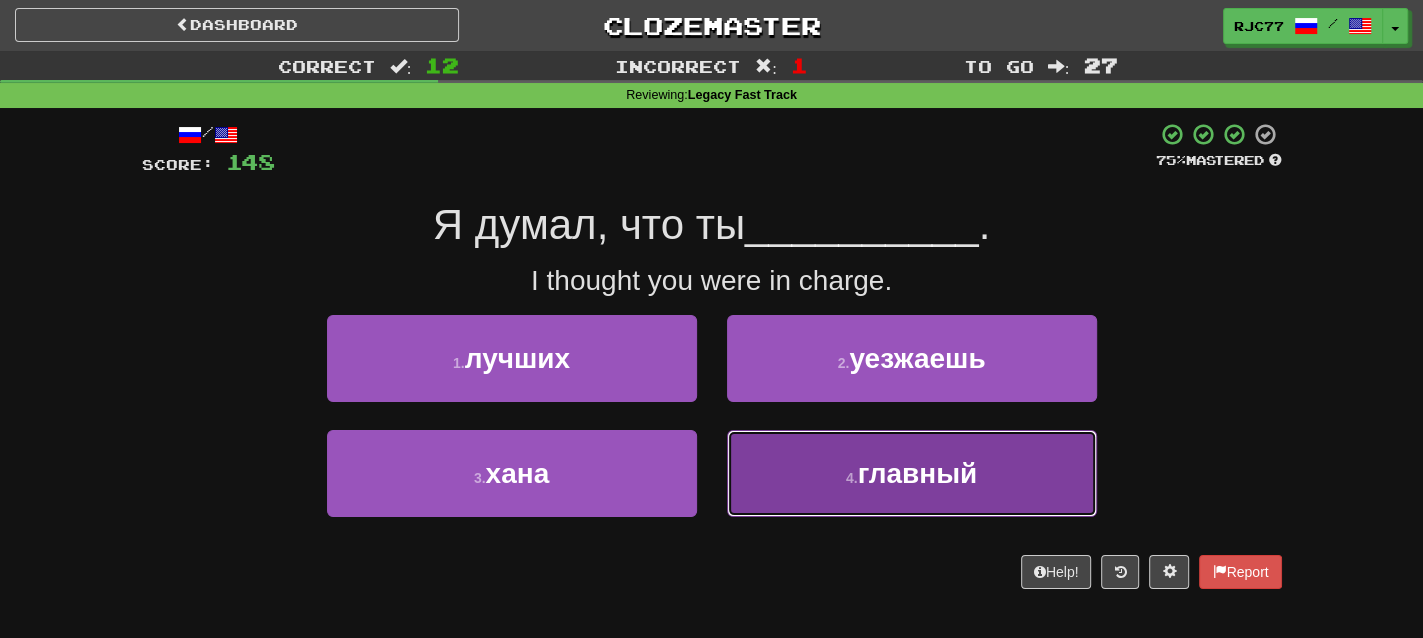 click on "главный" at bounding box center [918, 473] 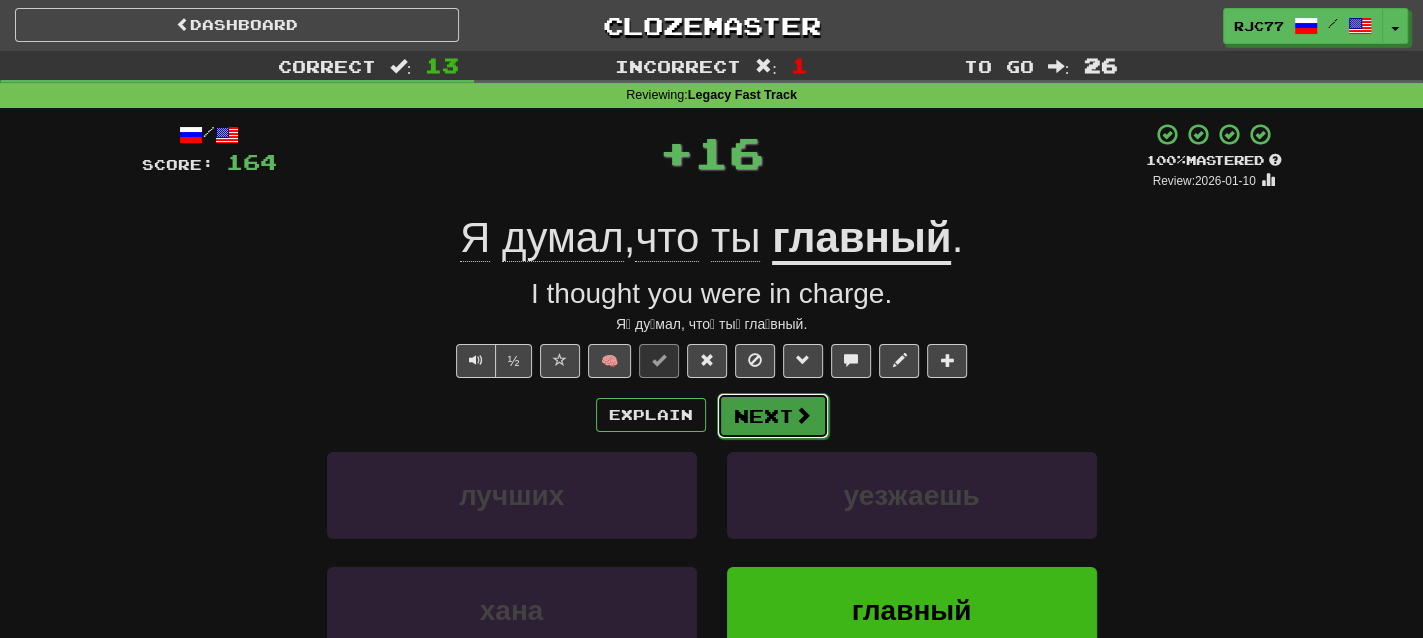 click on "Next" at bounding box center [773, 416] 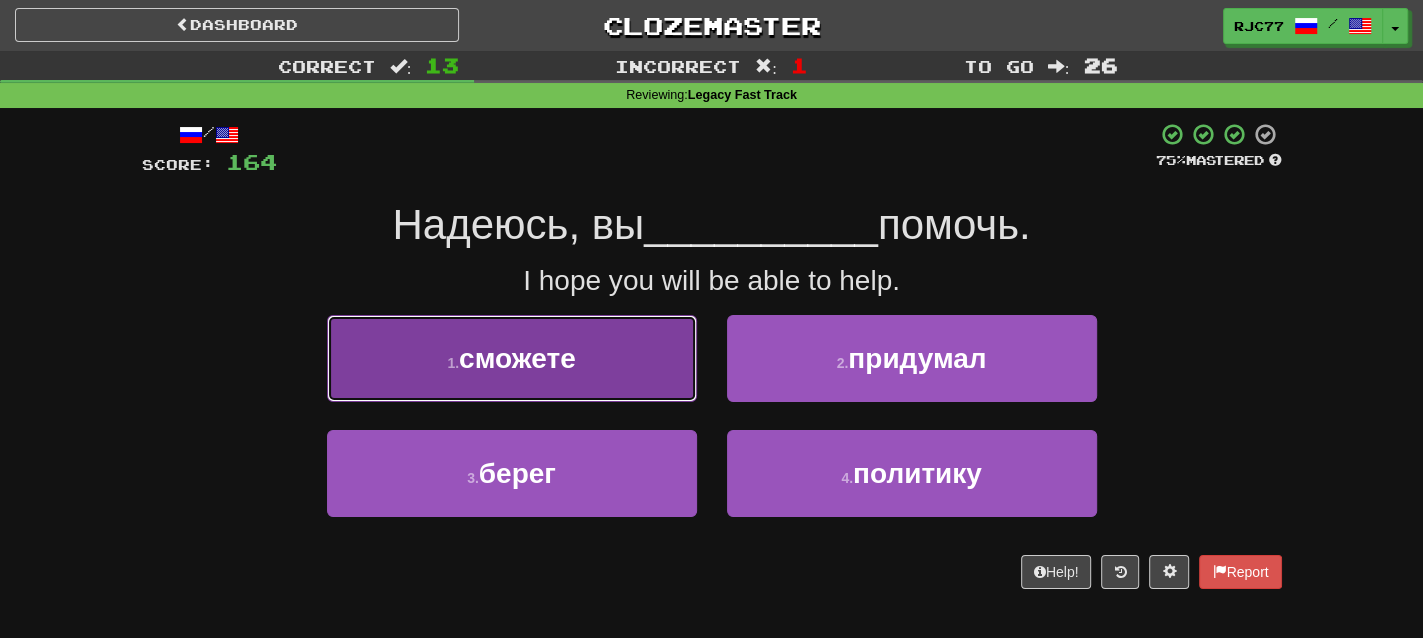click on "1 .  сможете" at bounding box center [512, 358] 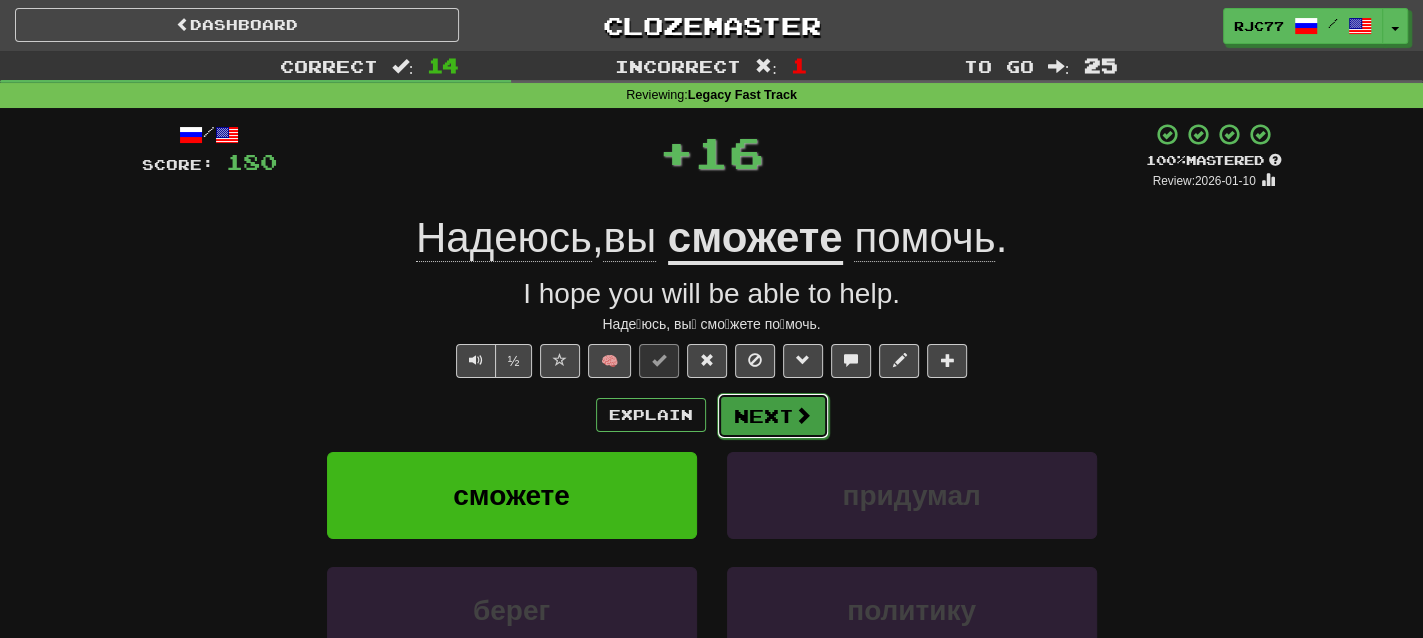 click at bounding box center [803, 415] 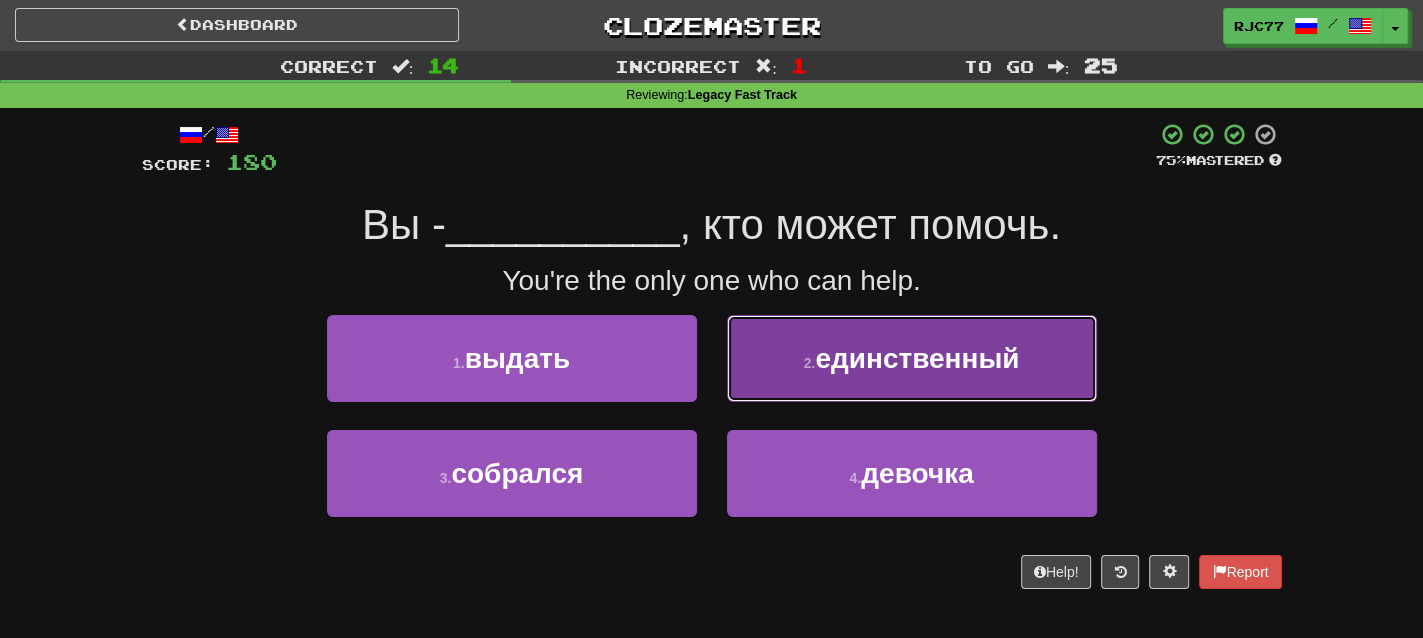 click on "единственный" at bounding box center [917, 358] 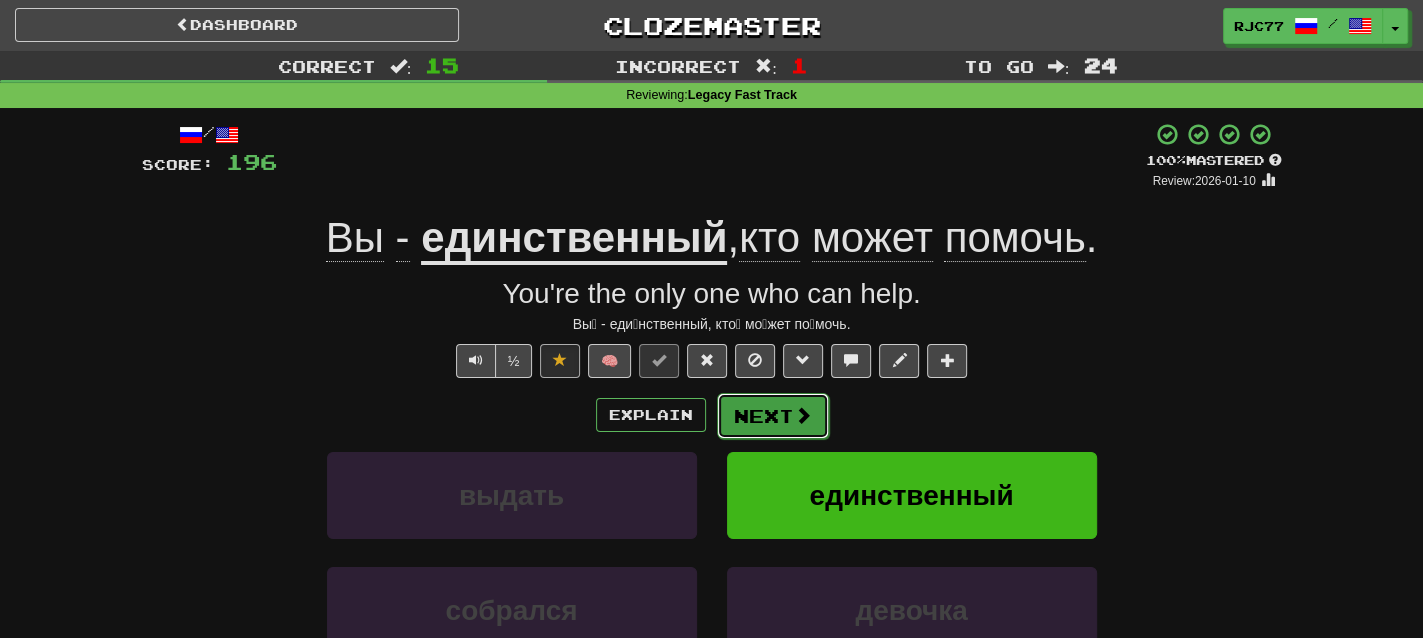 click at bounding box center [803, 415] 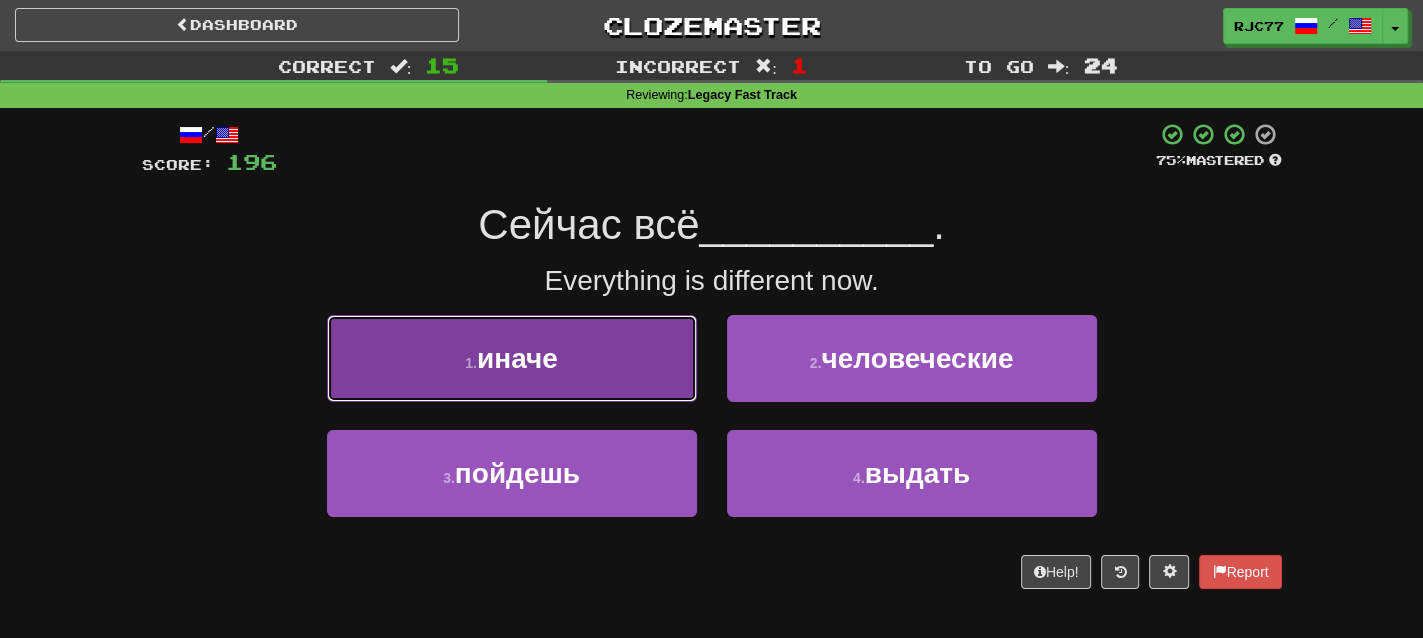 click on "1 .  иначе" at bounding box center [512, 358] 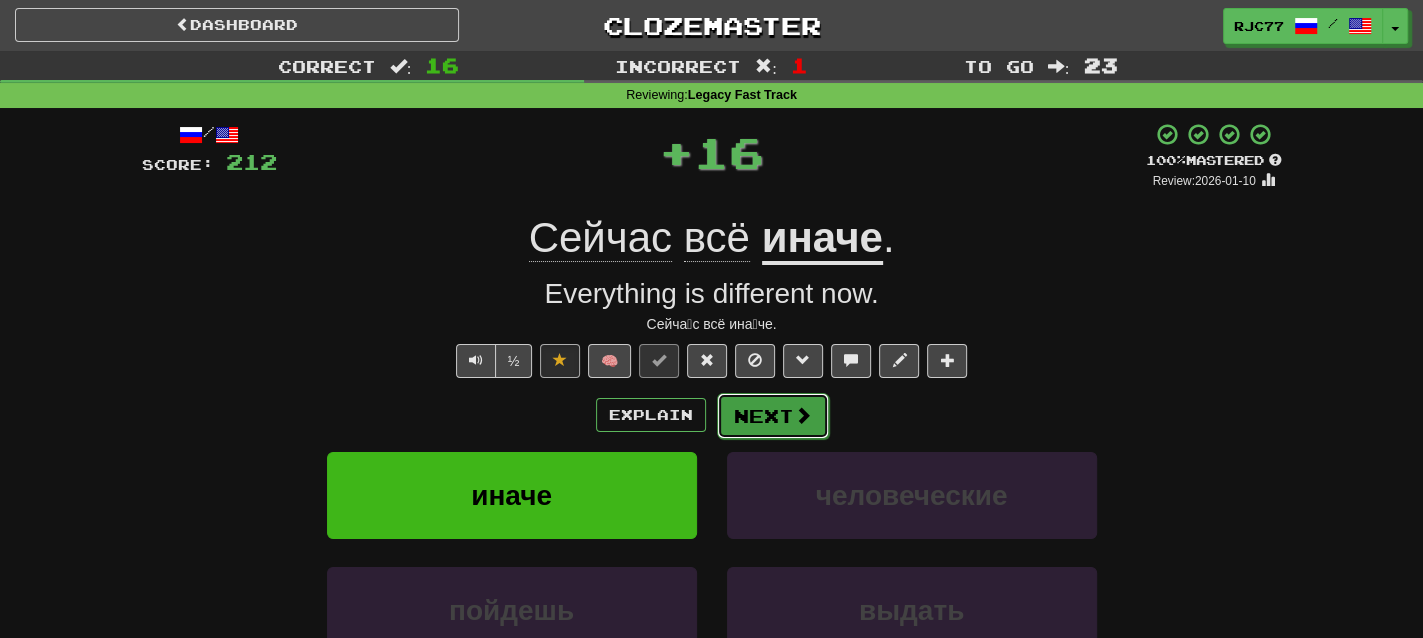 click on "Next" at bounding box center (773, 416) 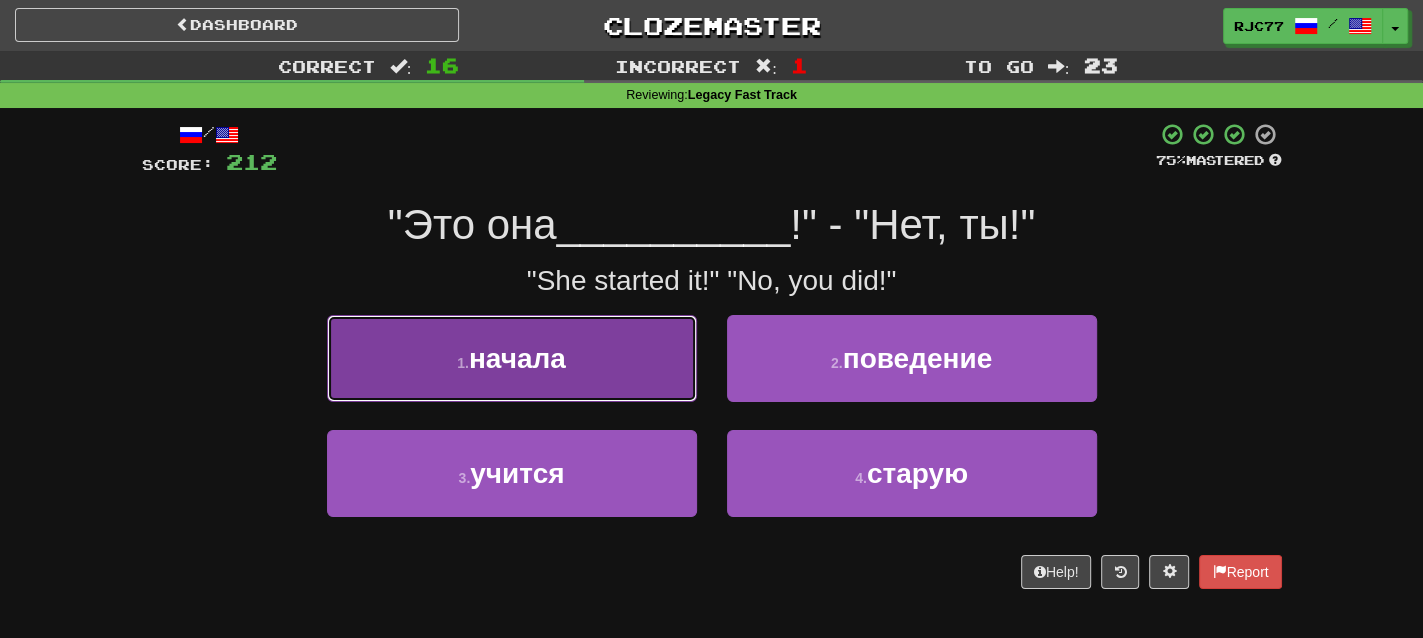 click on "1 .  начала" at bounding box center [512, 358] 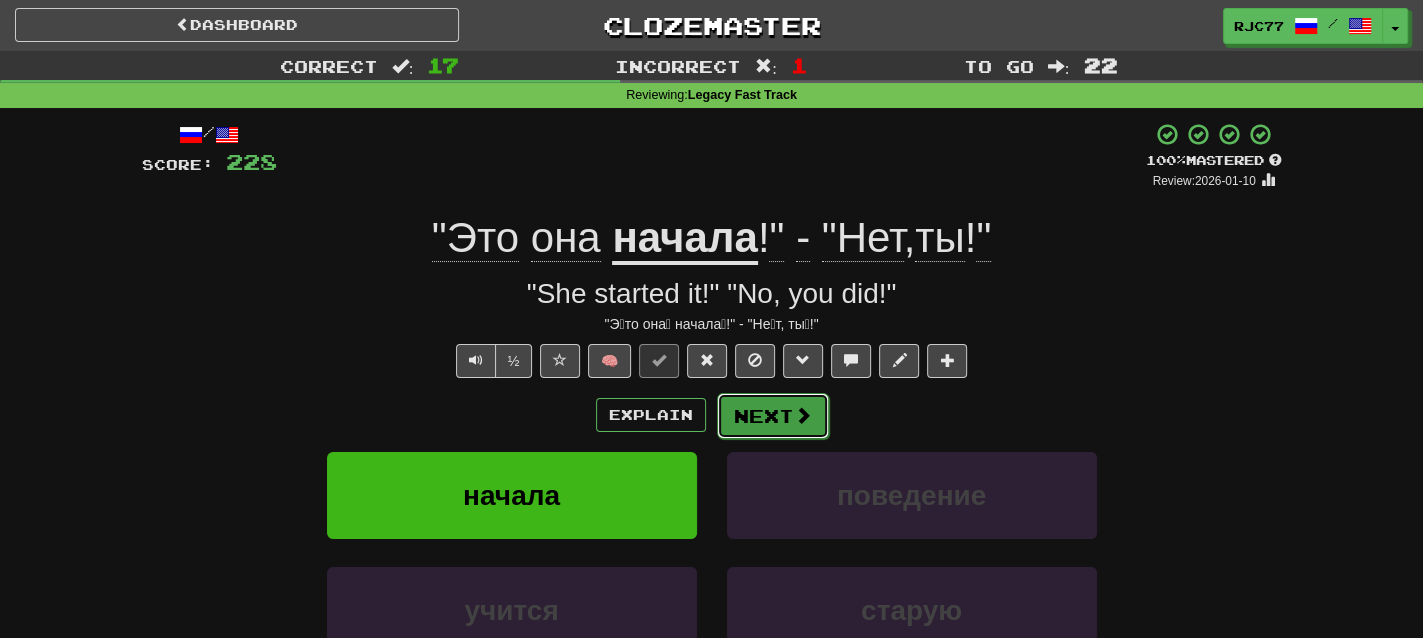 click on "Next" at bounding box center (773, 416) 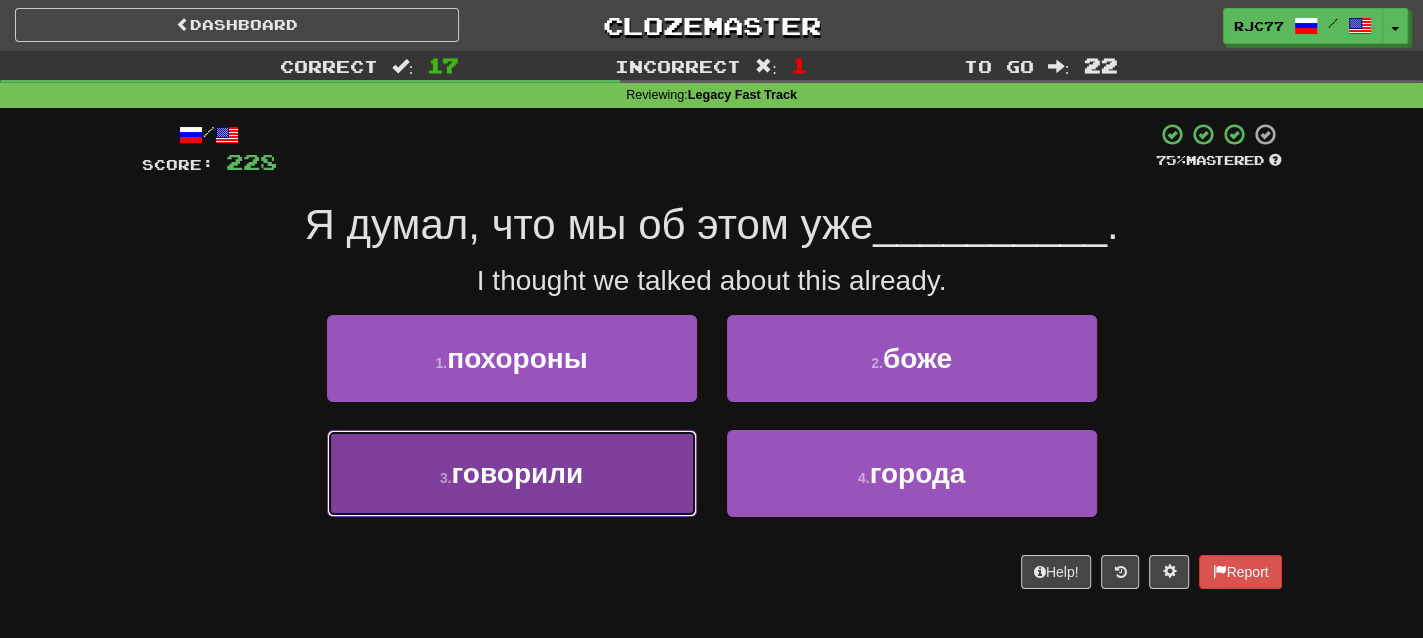 click on "3 .  говорили" at bounding box center (512, 473) 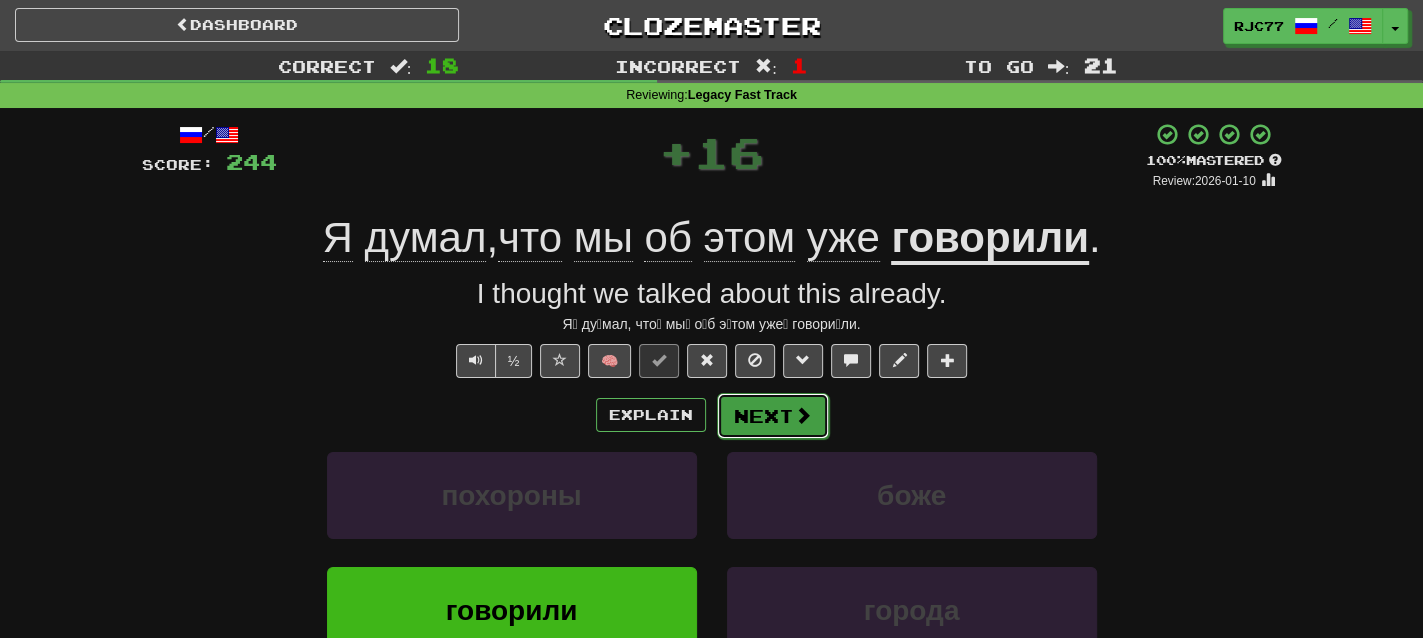click on "Next" at bounding box center (773, 416) 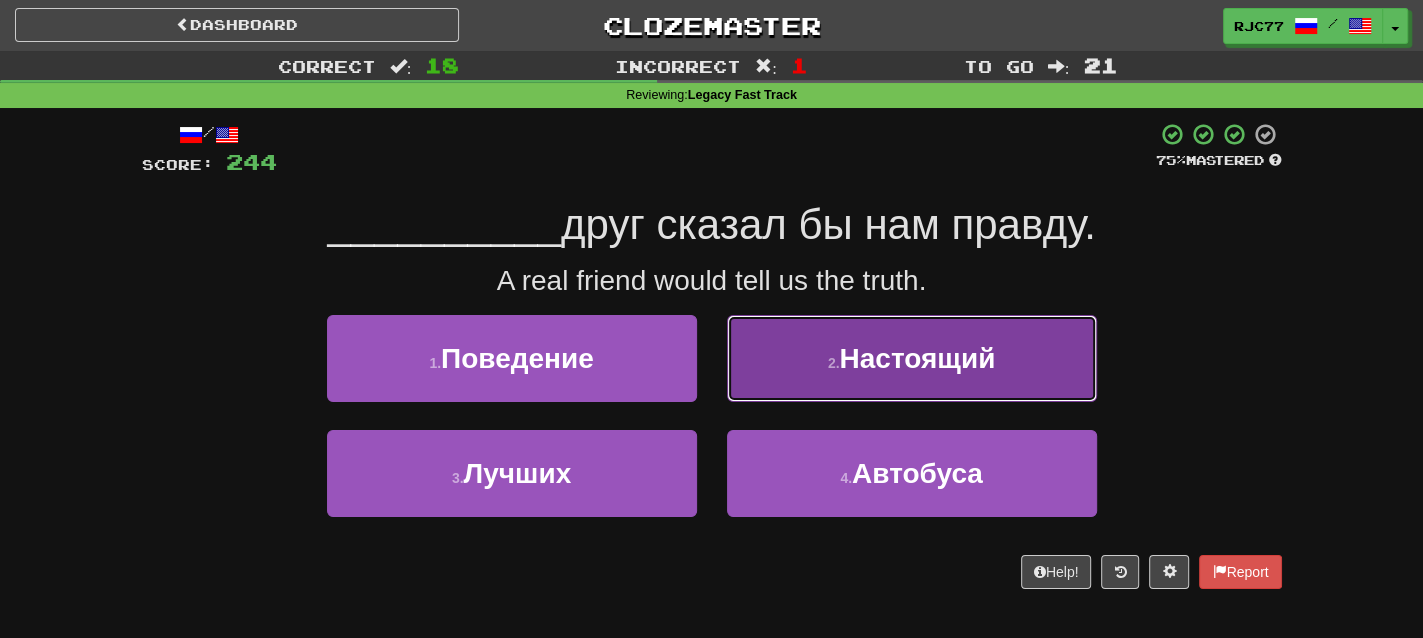 drag, startPoint x: 950, startPoint y: 356, endPoint x: 944, endPoint y: 368, distance: 13.416408 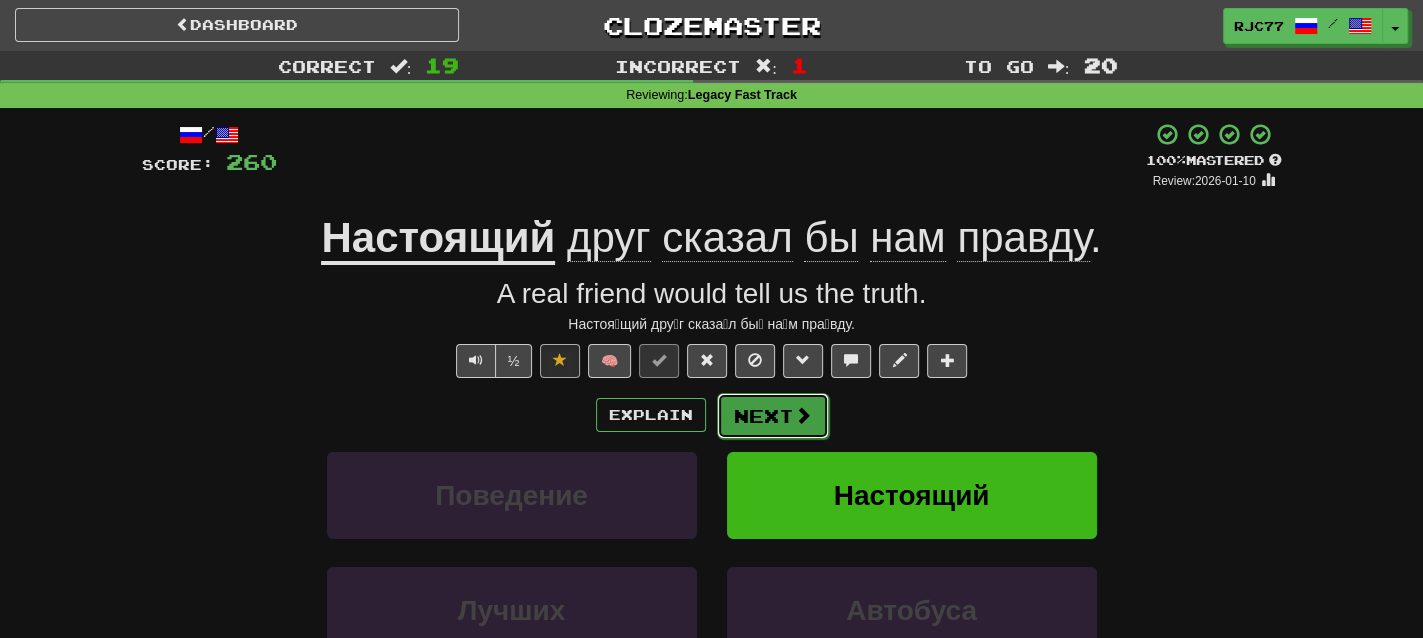 click on "Next" at bounding box center (773, 416) 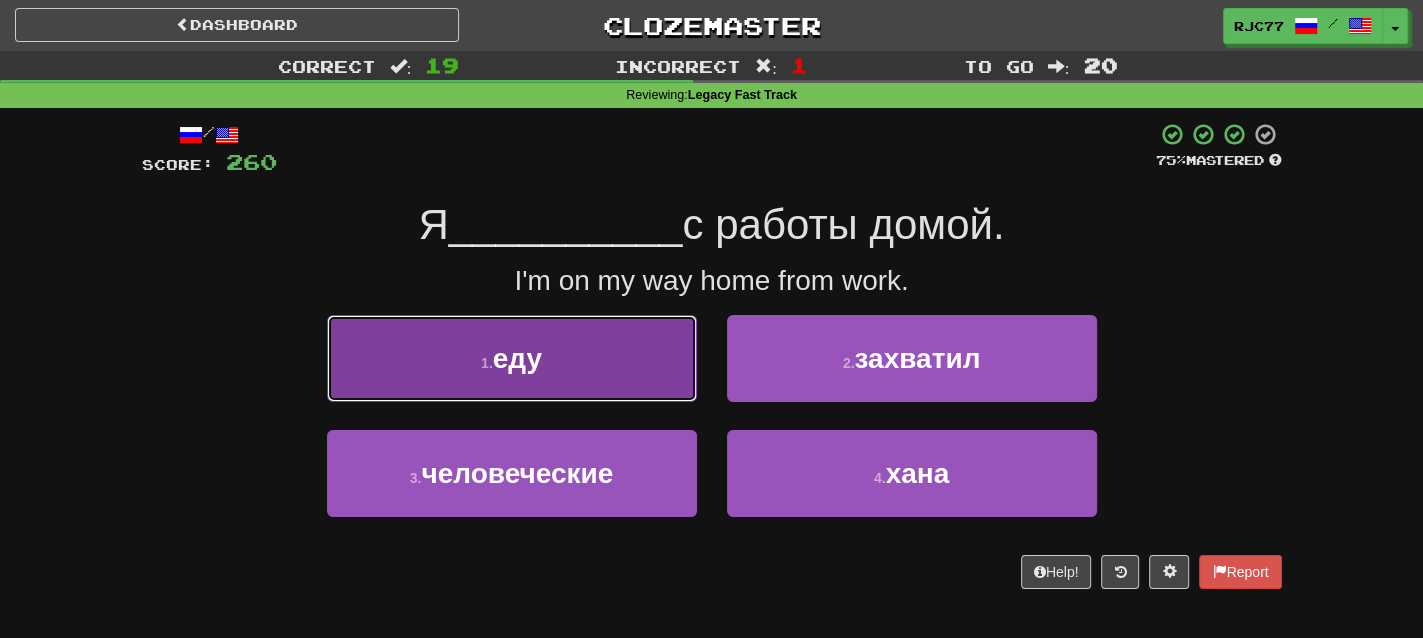click on "1 .  еду" at bounding box center [512, 358] 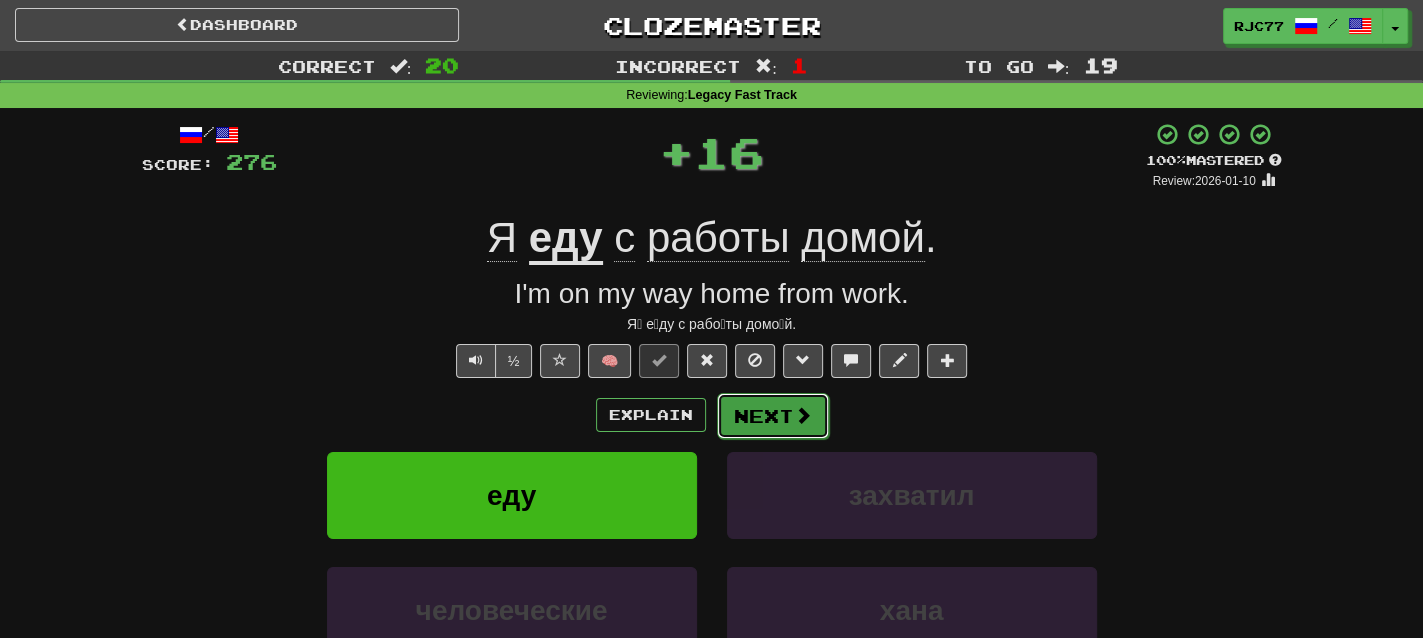 click on "Next" at bounding box center [773, 416] 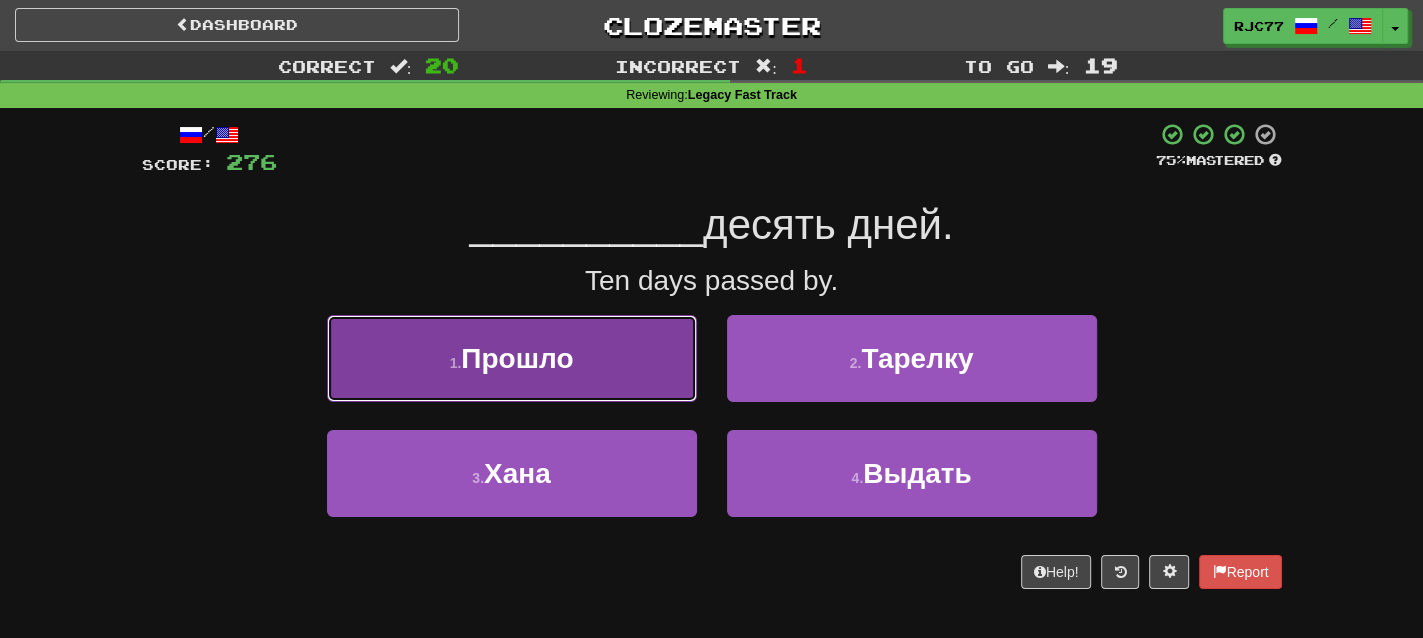 click on "1 .  Прошло" at bounding box center [512, 358] 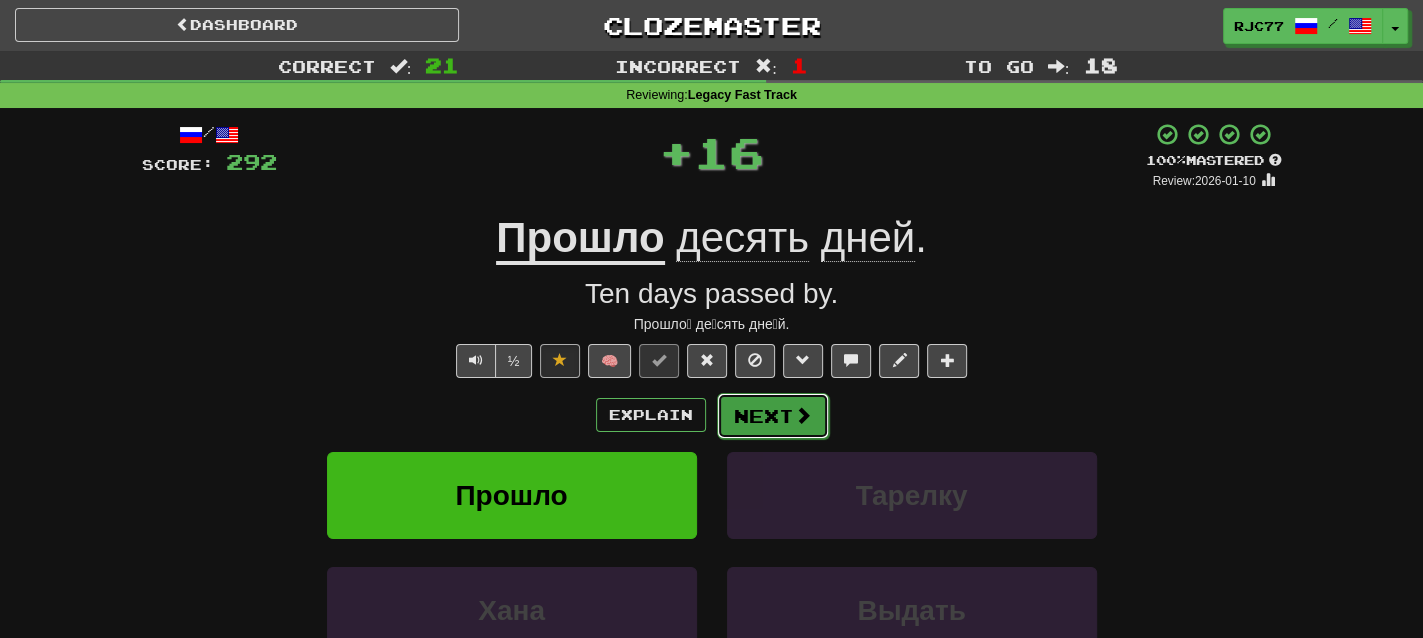 click on "Next" at bounding box center (773, 416) 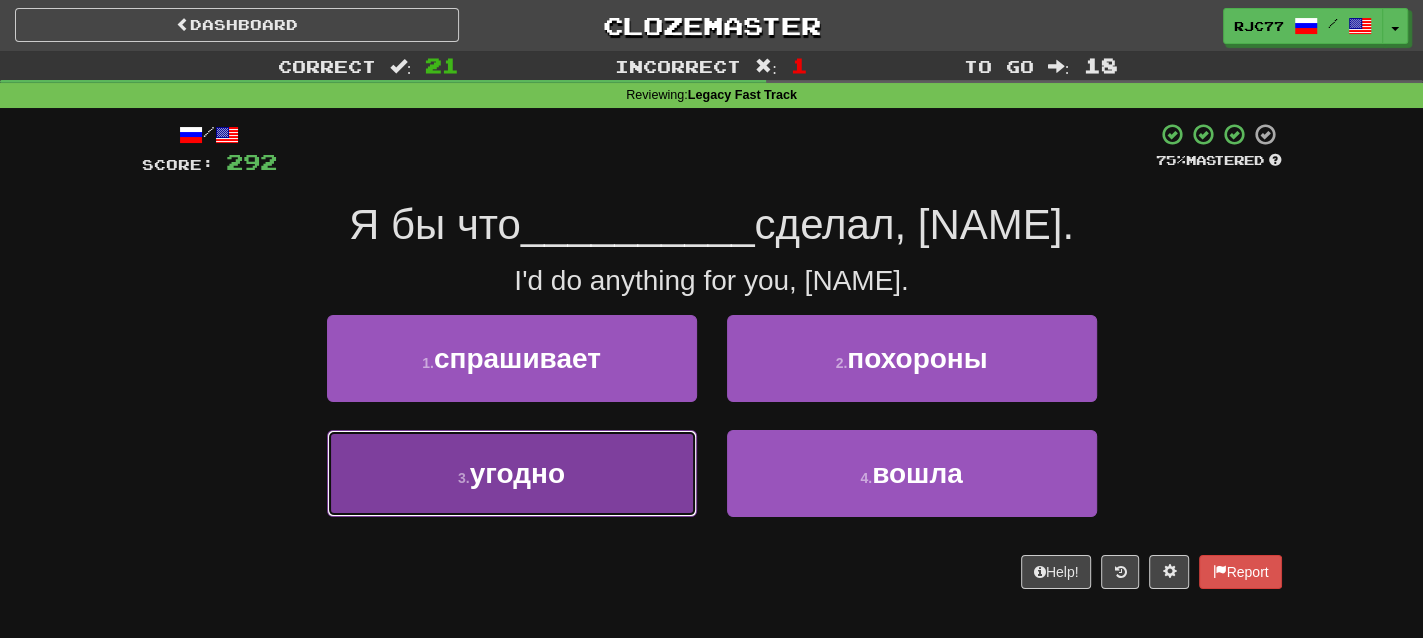 click on "угодно" at bounding box center (517, 473) 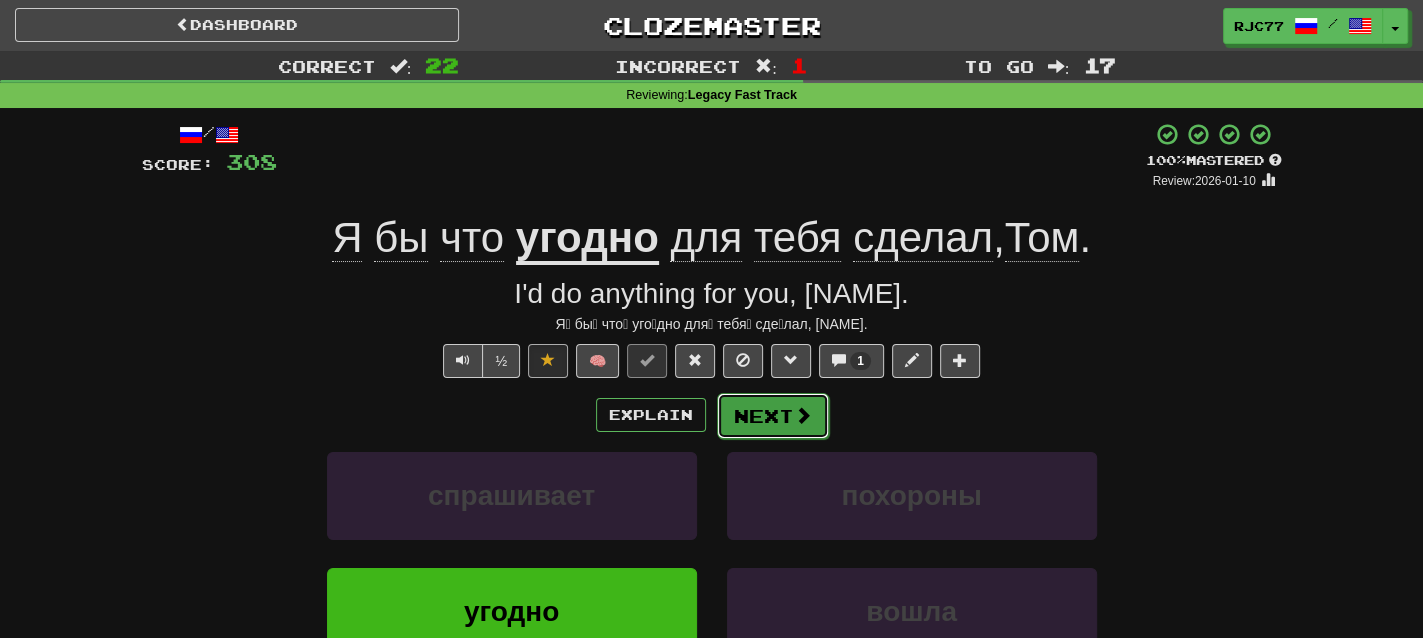 click on "Next" at bounding box center (773, 416) 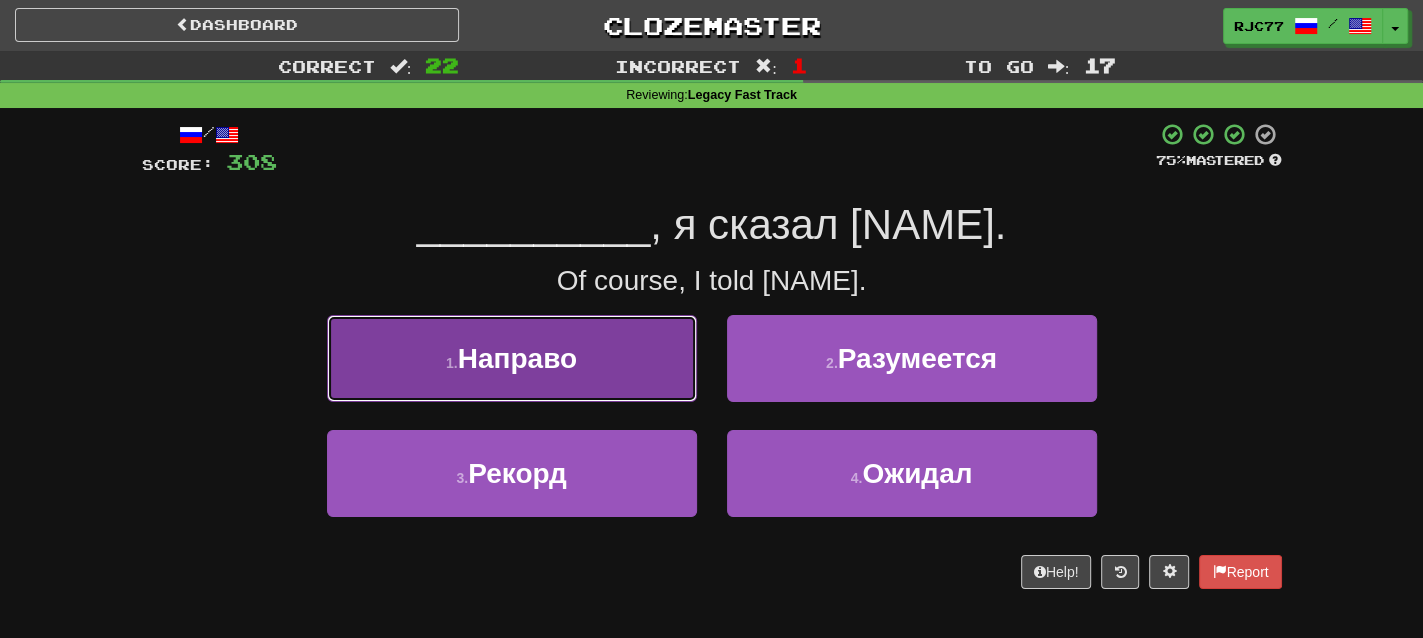 click on "1 .  Направо" at bounding box center (512, 358) 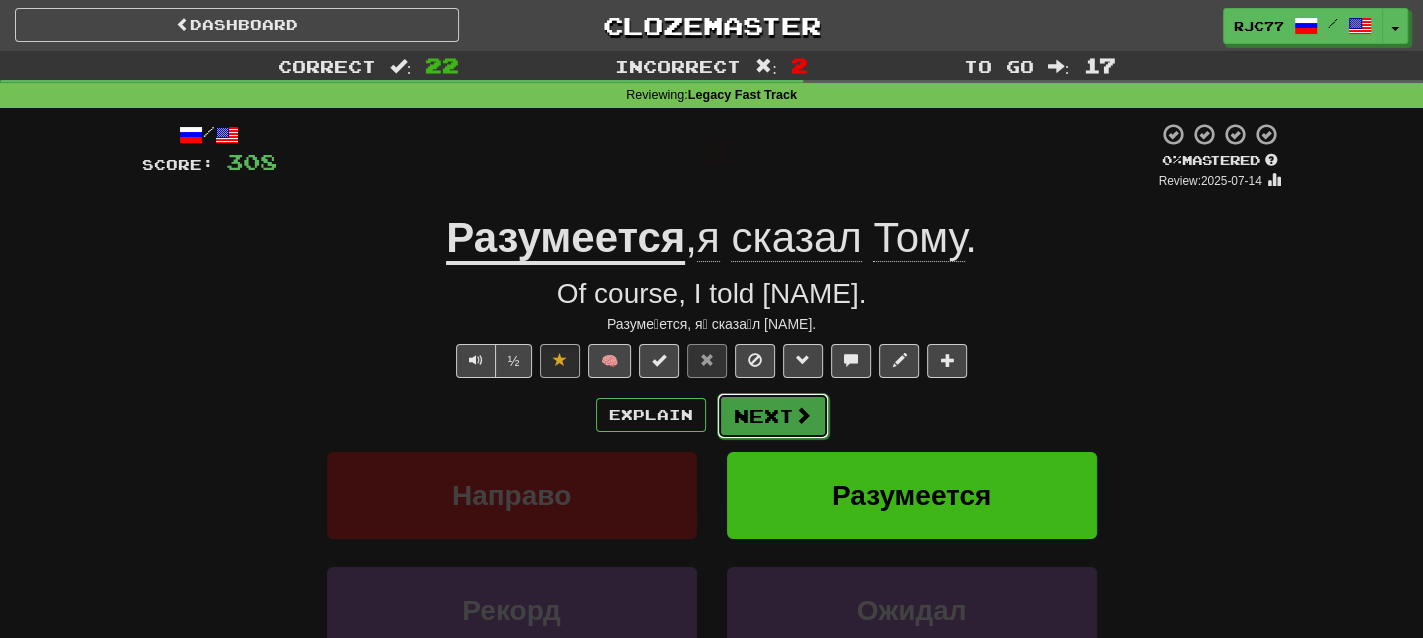 click on "Next" at bounding box center (773, 416) 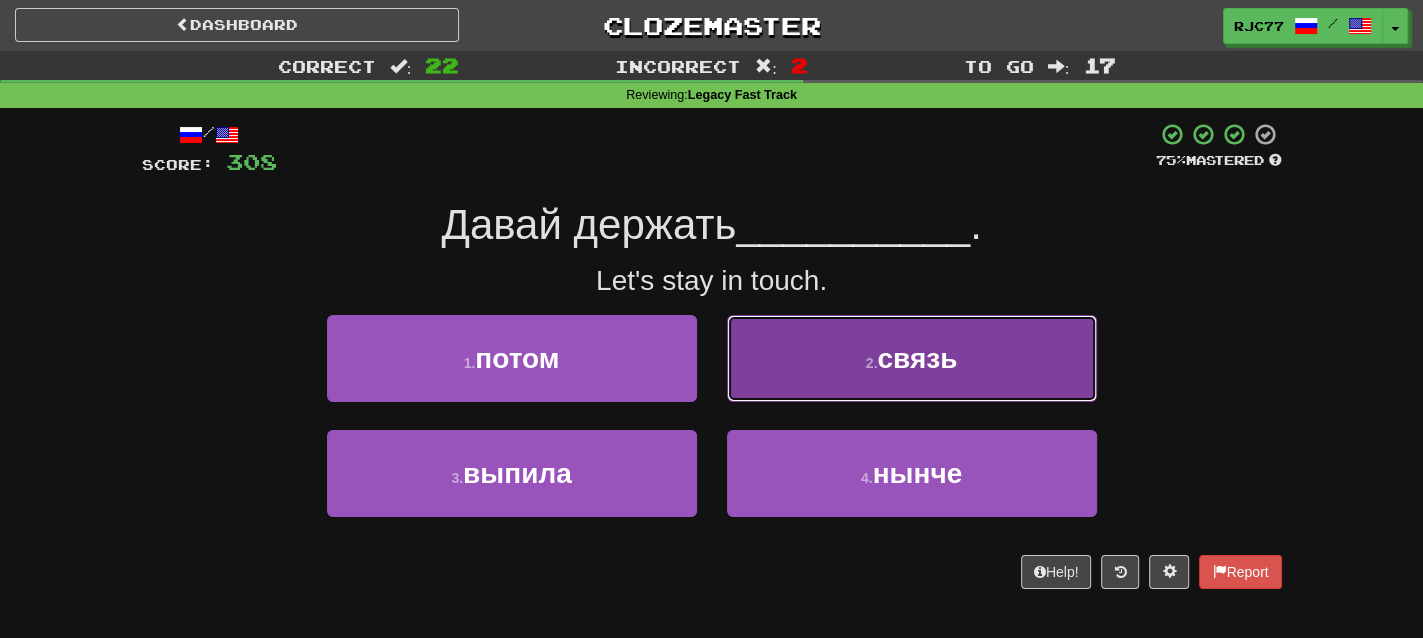 click on "2 .  связь" at bounding box center [912, 358] 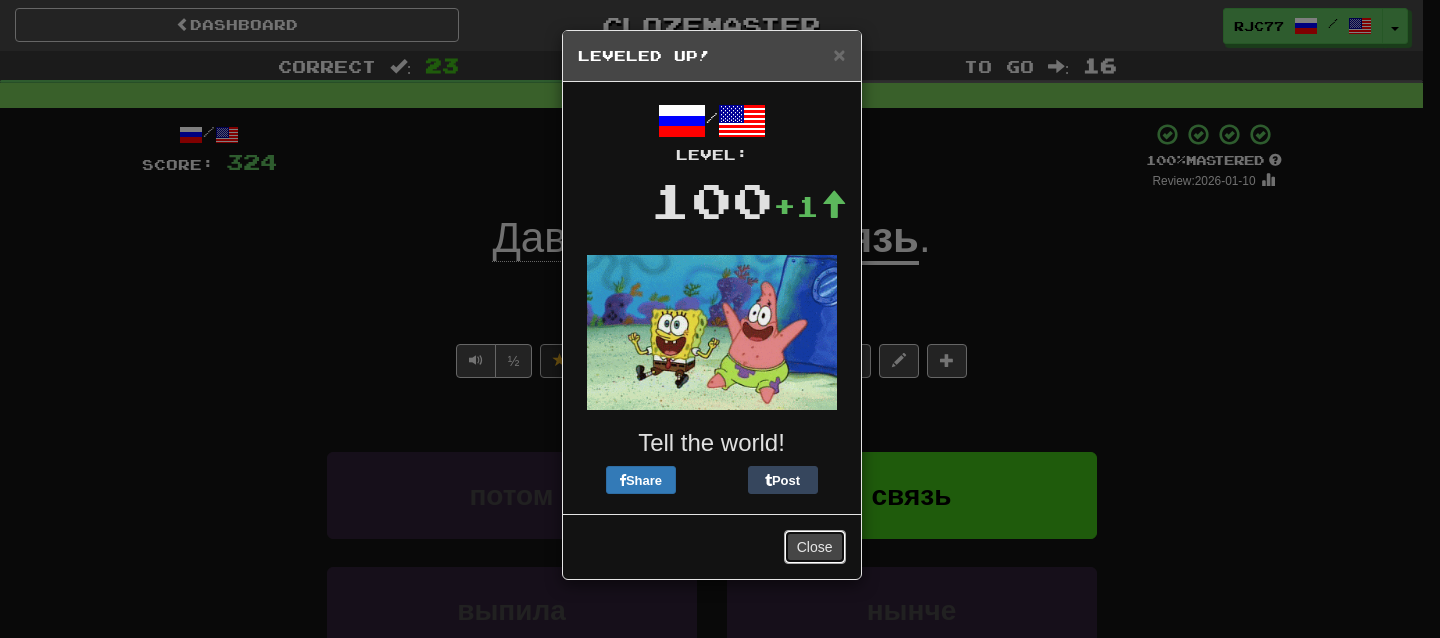 click on "Close" at bounding box center [815, 547] 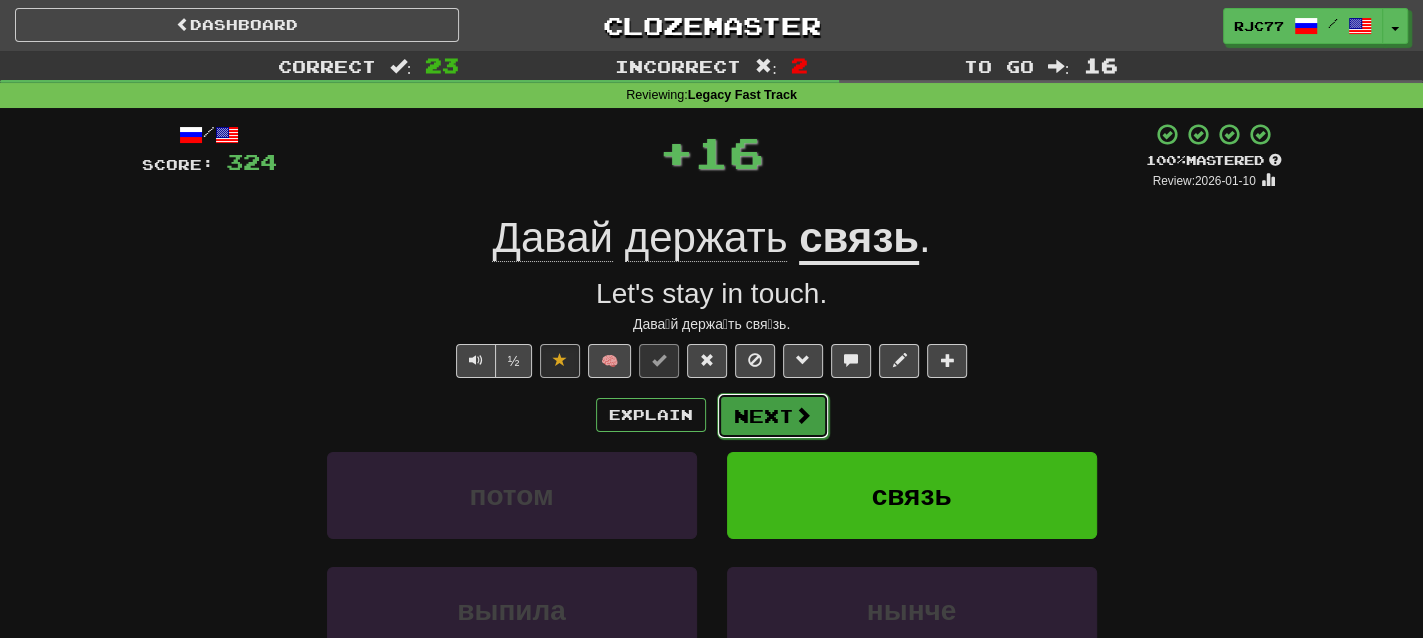 click on "Next" at bounding box center (773, 416) 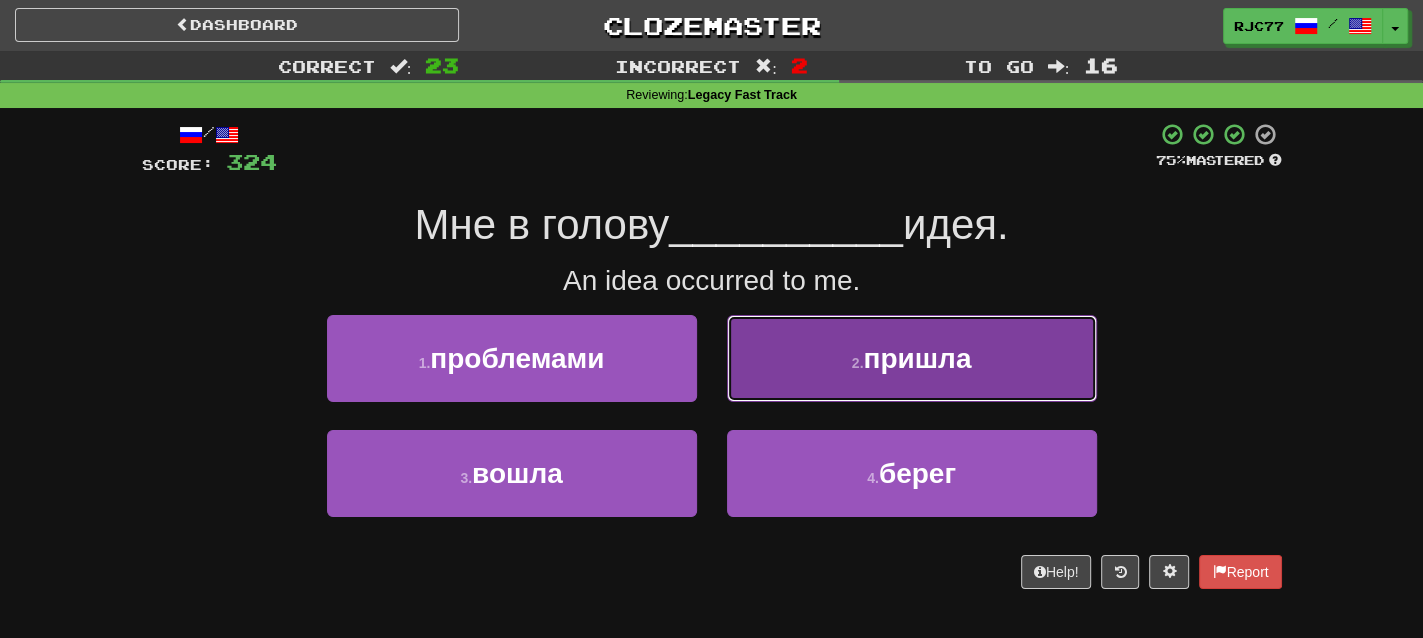 click on "пришла" at bounding box center [917, 358] 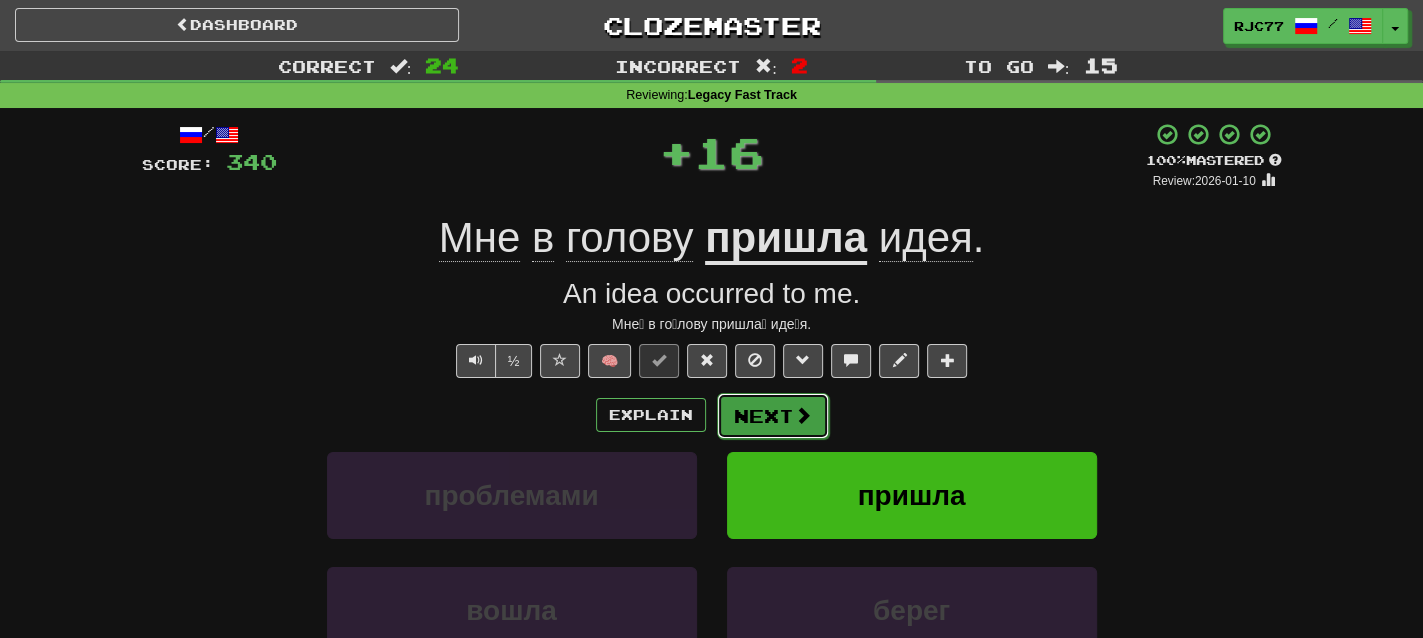 click on "Next" at bounding box center [773, 416] 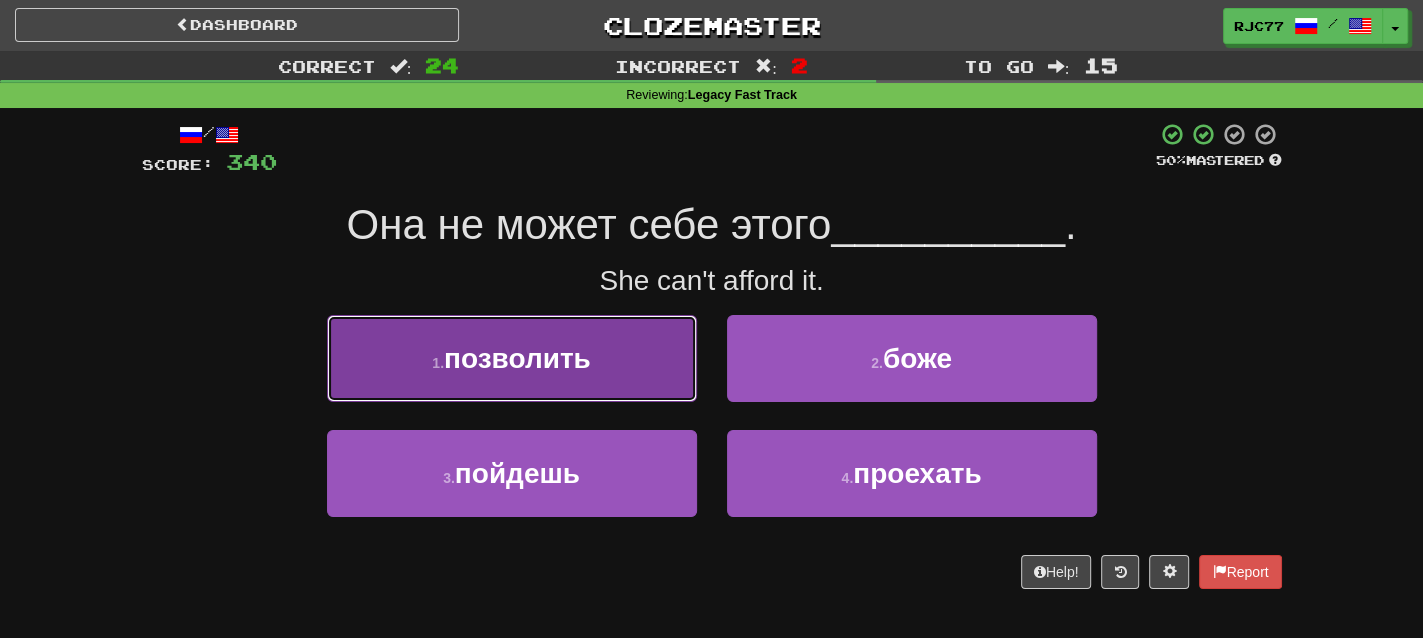 click on "позволить" at bounding box center [517, 358] 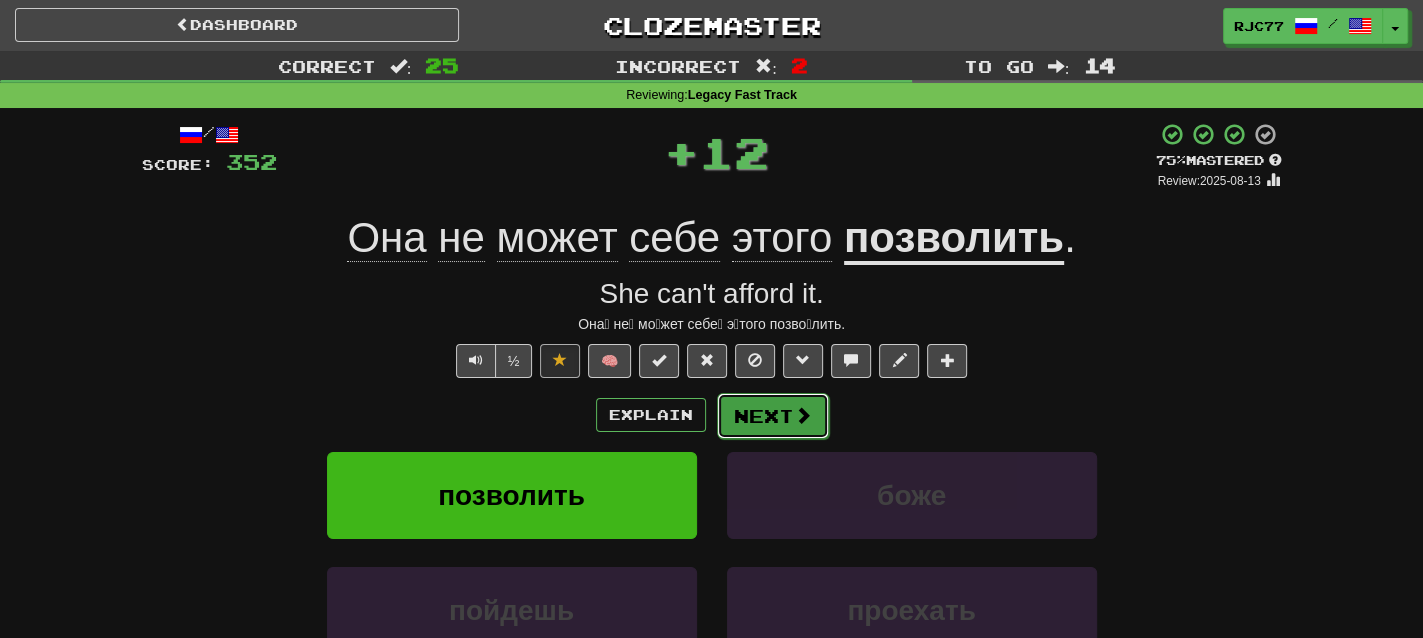 click on "Next" at bounding box center [773, 416] 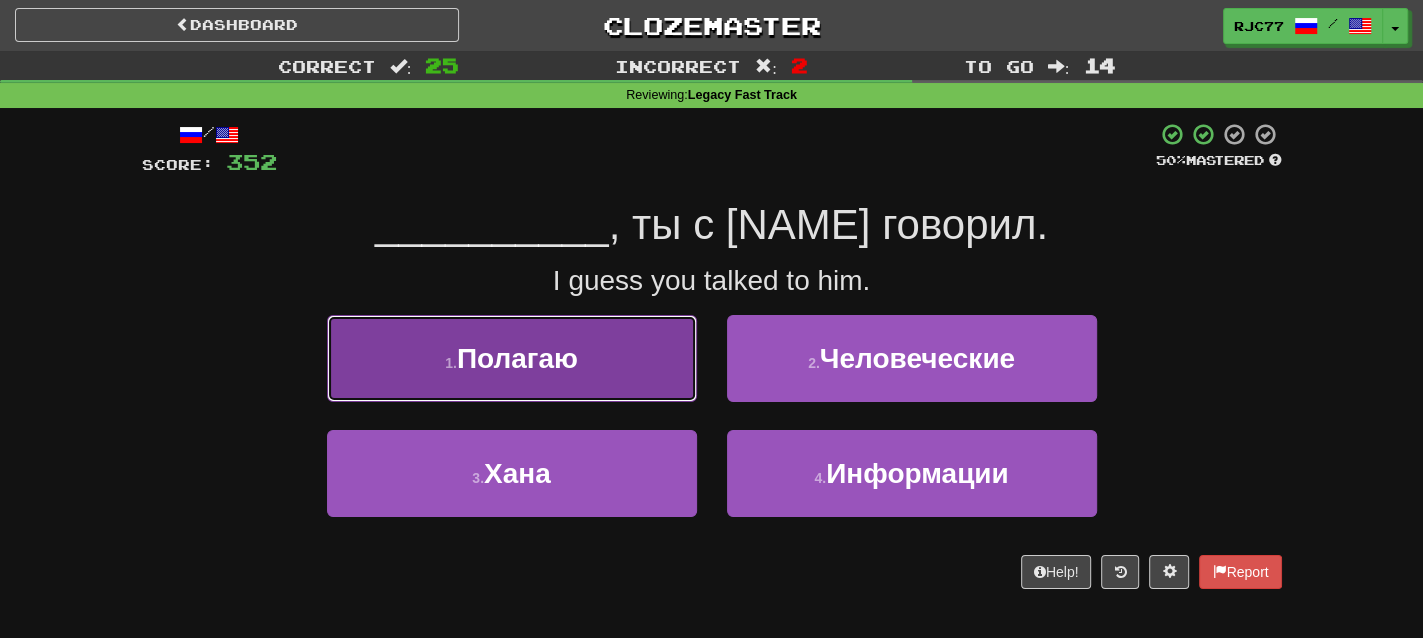 click on "1 .  Полагаю" at bounding box center [512, 358] 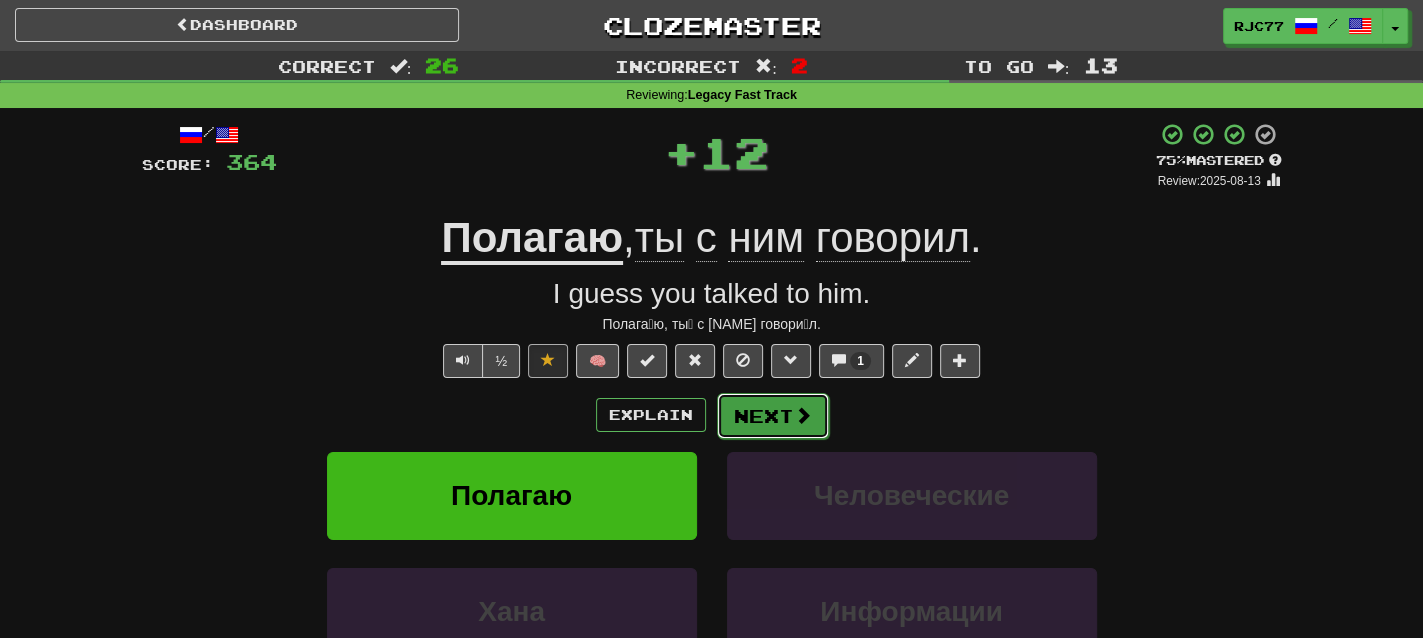 click on "Next" at bounding box center [773, 416] 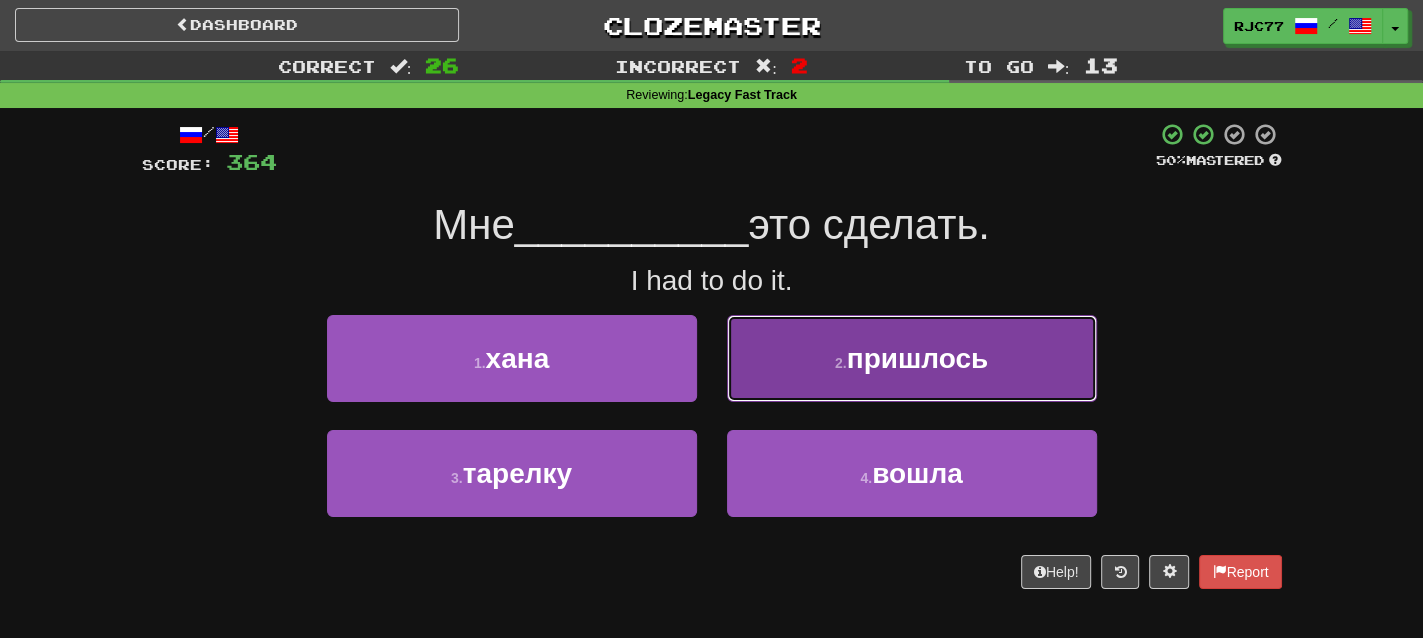 click on "пришлось" at bounding box center (918, 358) 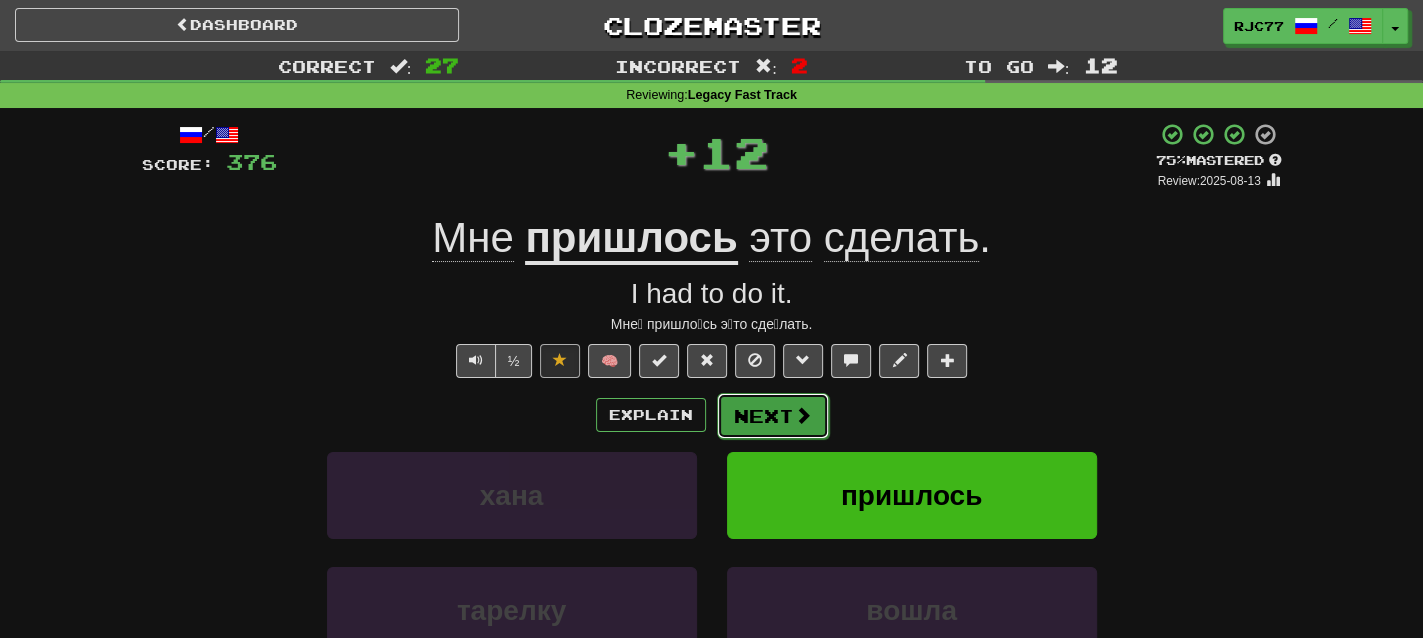 click on "Next" at bounding box center [773, 416] 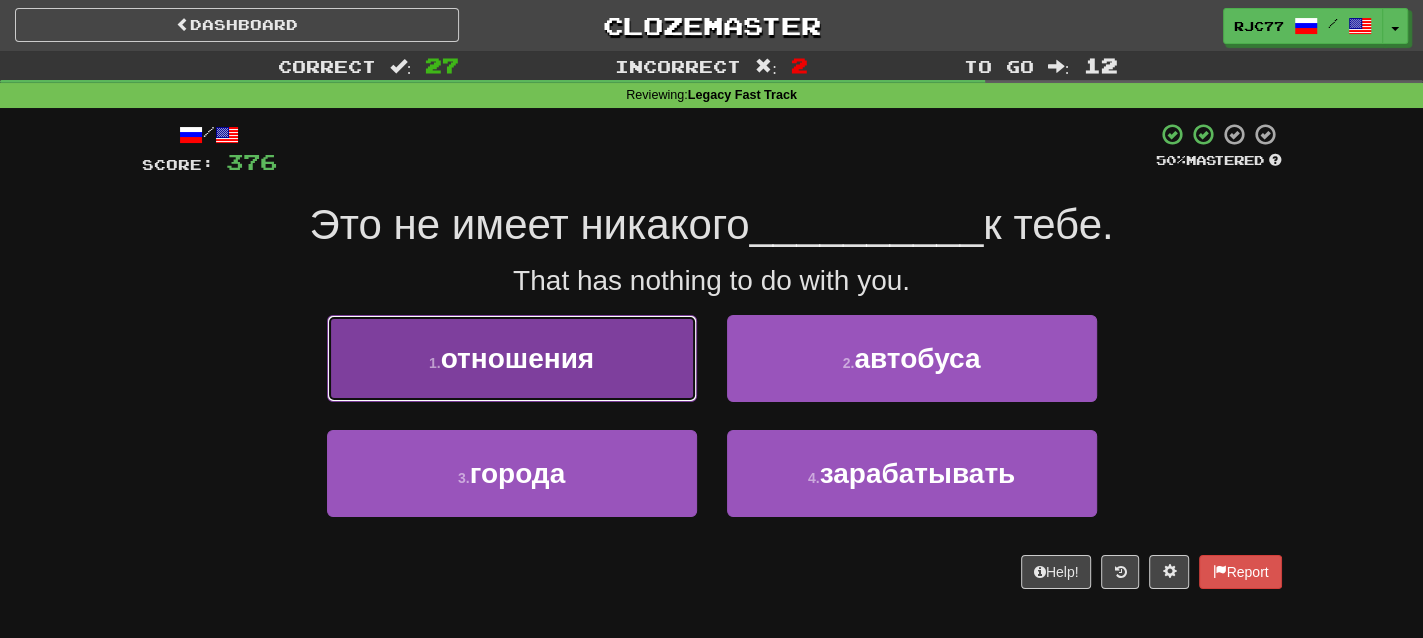 click on "отношения" at bounding box center [518, 358] 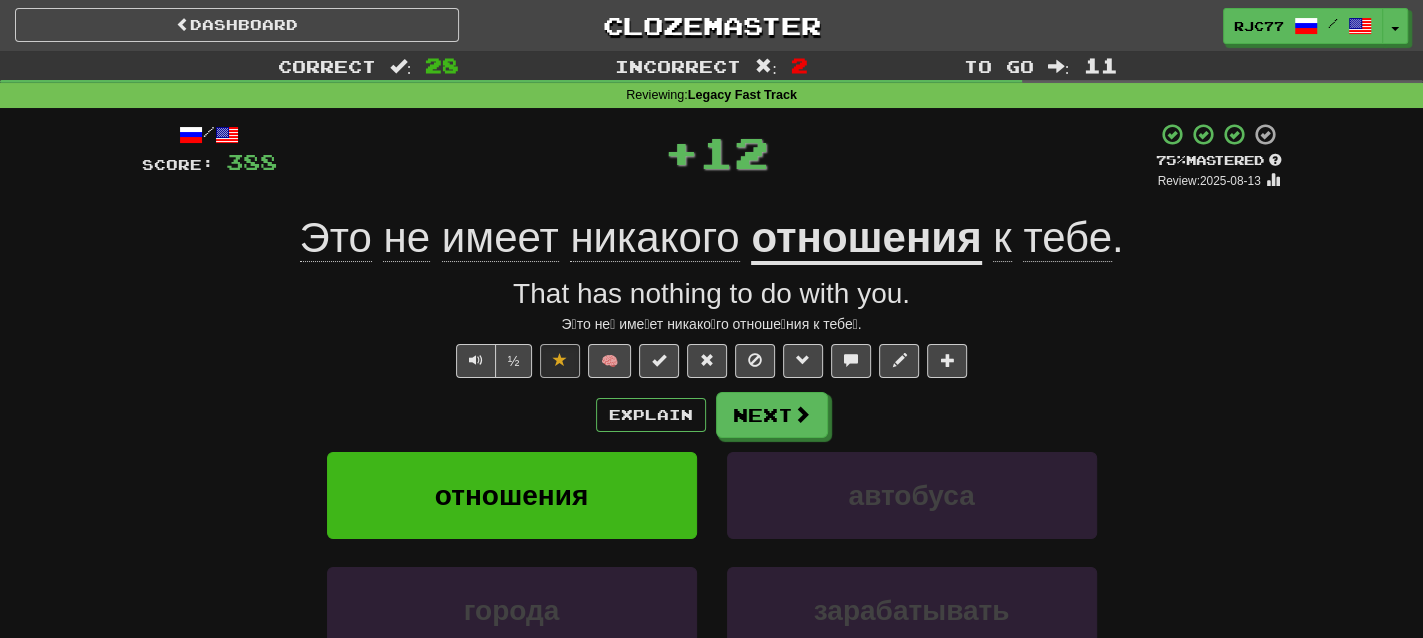 click on "отношения" at bounding box center (866, 239) 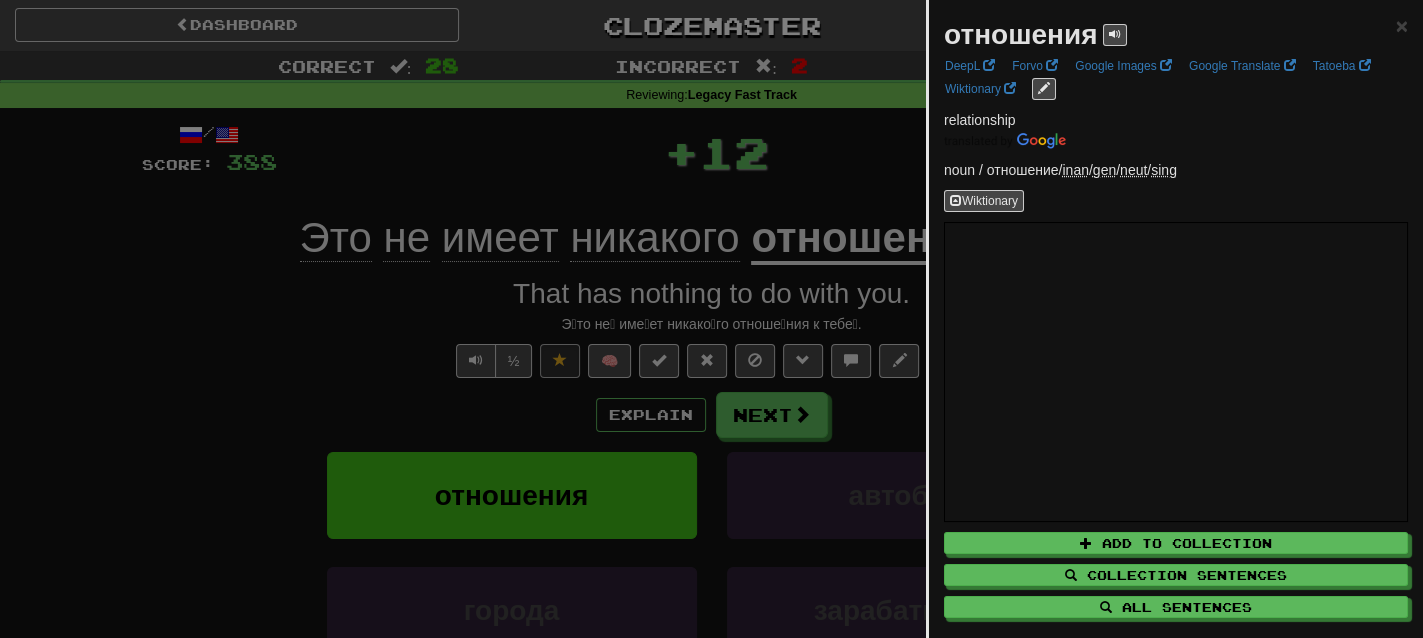 click at bounding box center [711, 319] 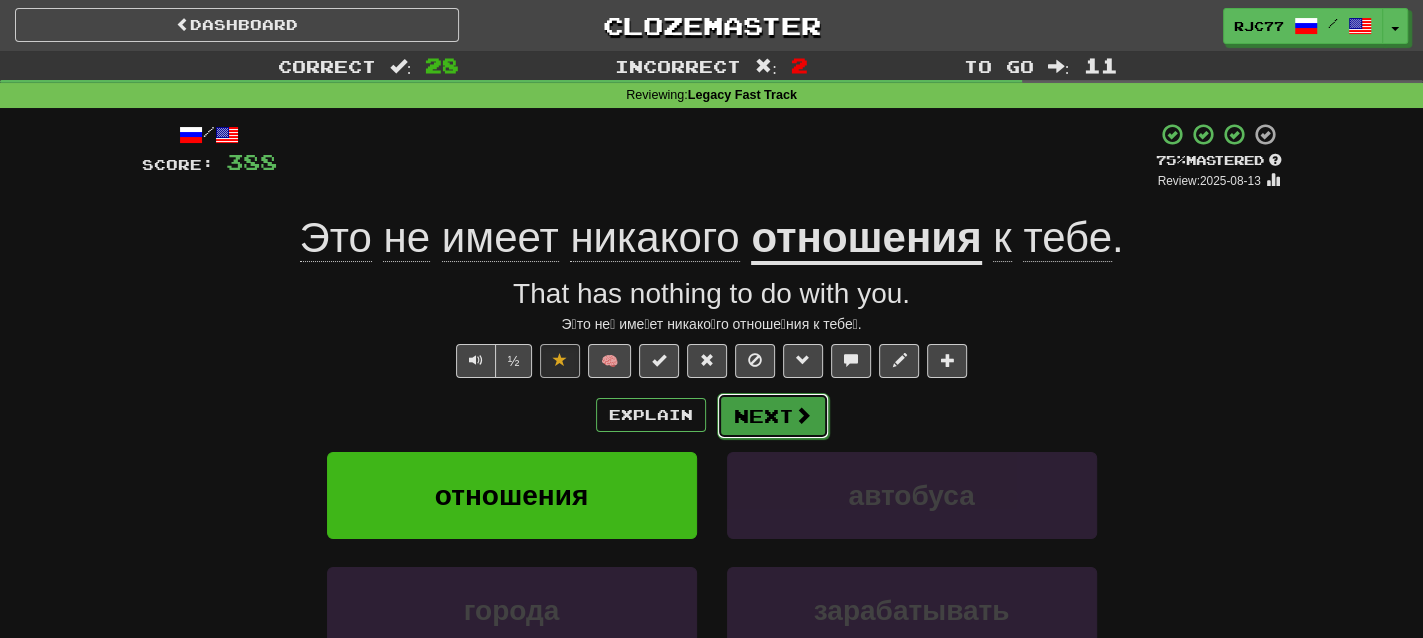 click on "Next" at bounding box center (773, 416) 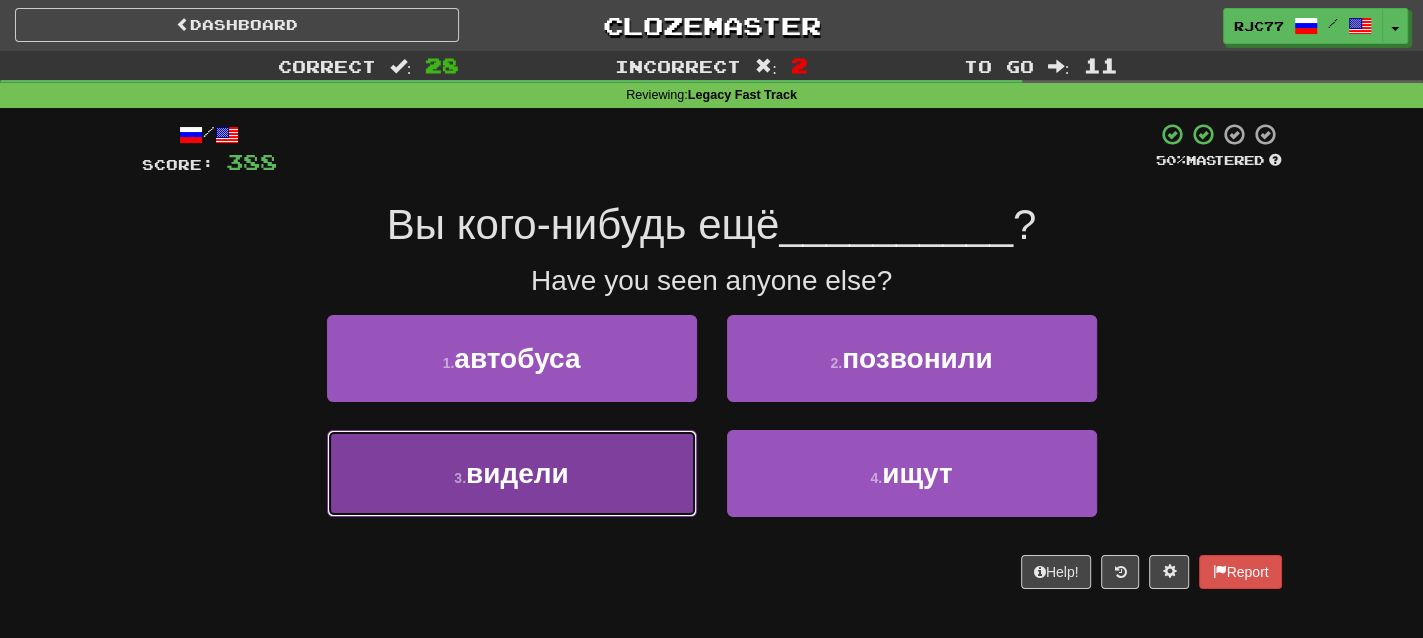 click on "3 .  видели" at bounding box center [512, 473] 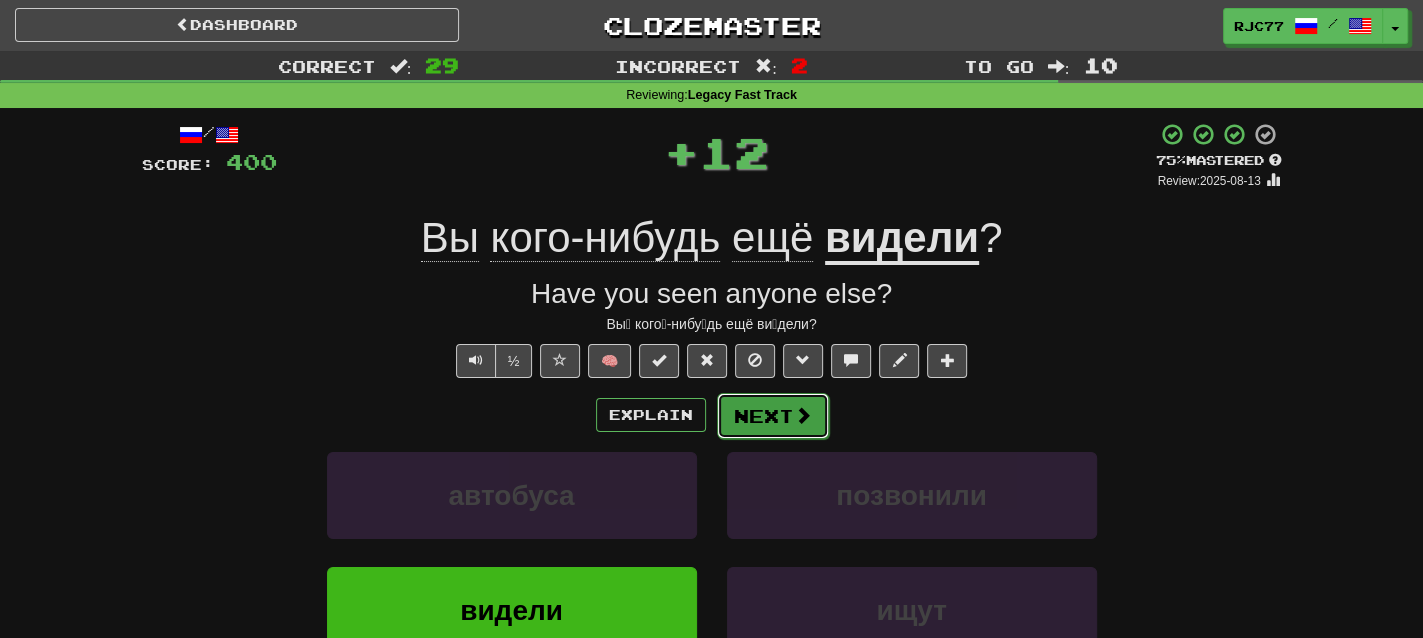 click on "Next" at bounding box center [773, 416] 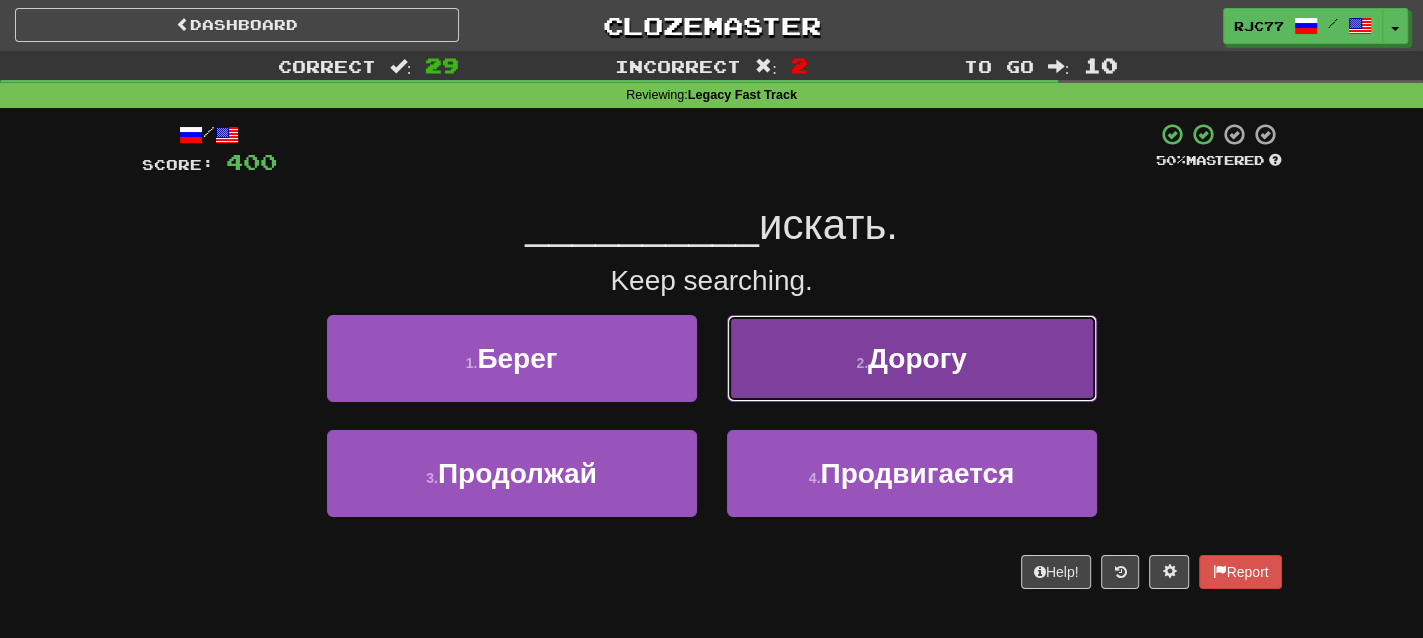 click on "Дорогу" at bounding box center [917, 358] 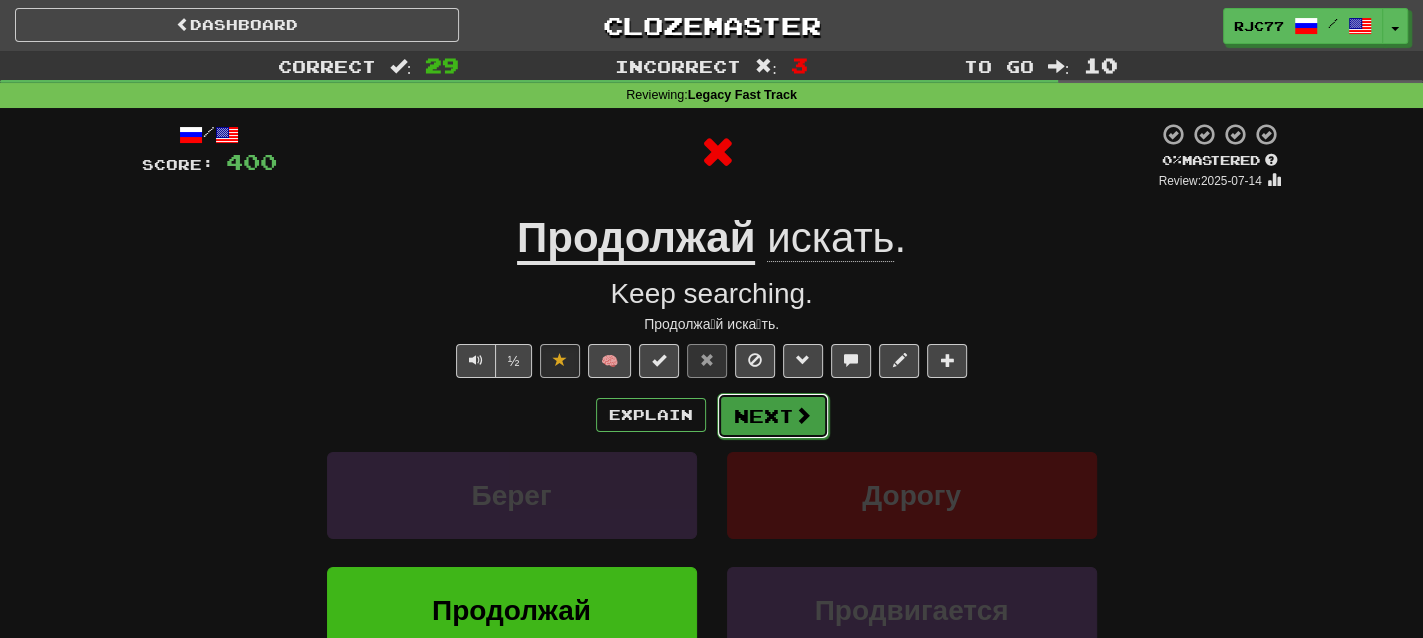 click at bounding box center (803, 415) 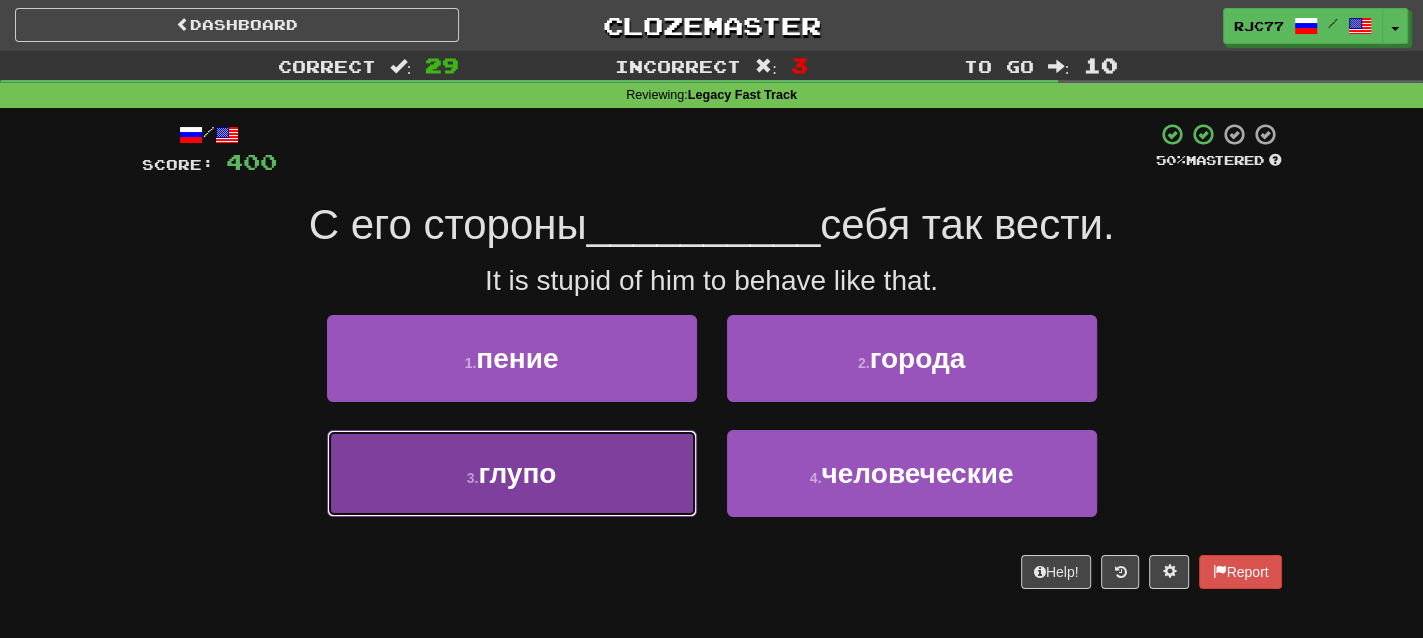 click on "3 .  глупо" at bounding box center [512, 473] 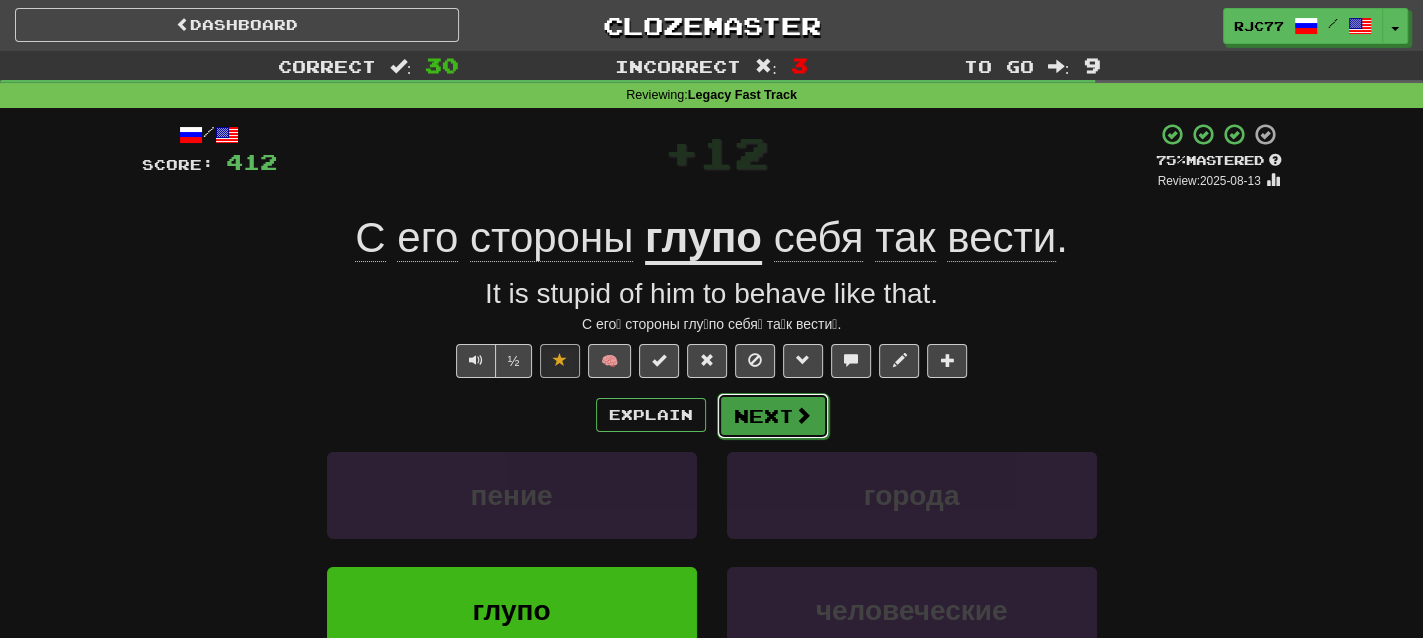 click on "Next" at bounding box center [773, 416] 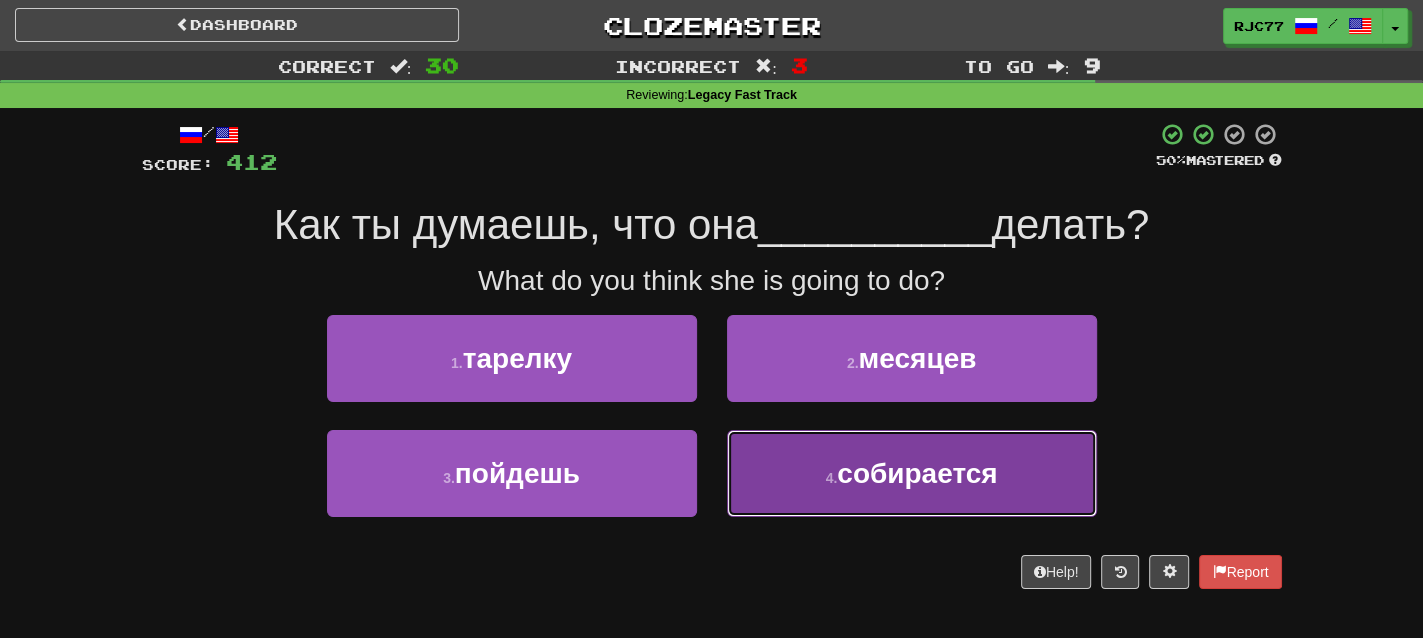 click on "собирается" at bounding box center [917, 473] 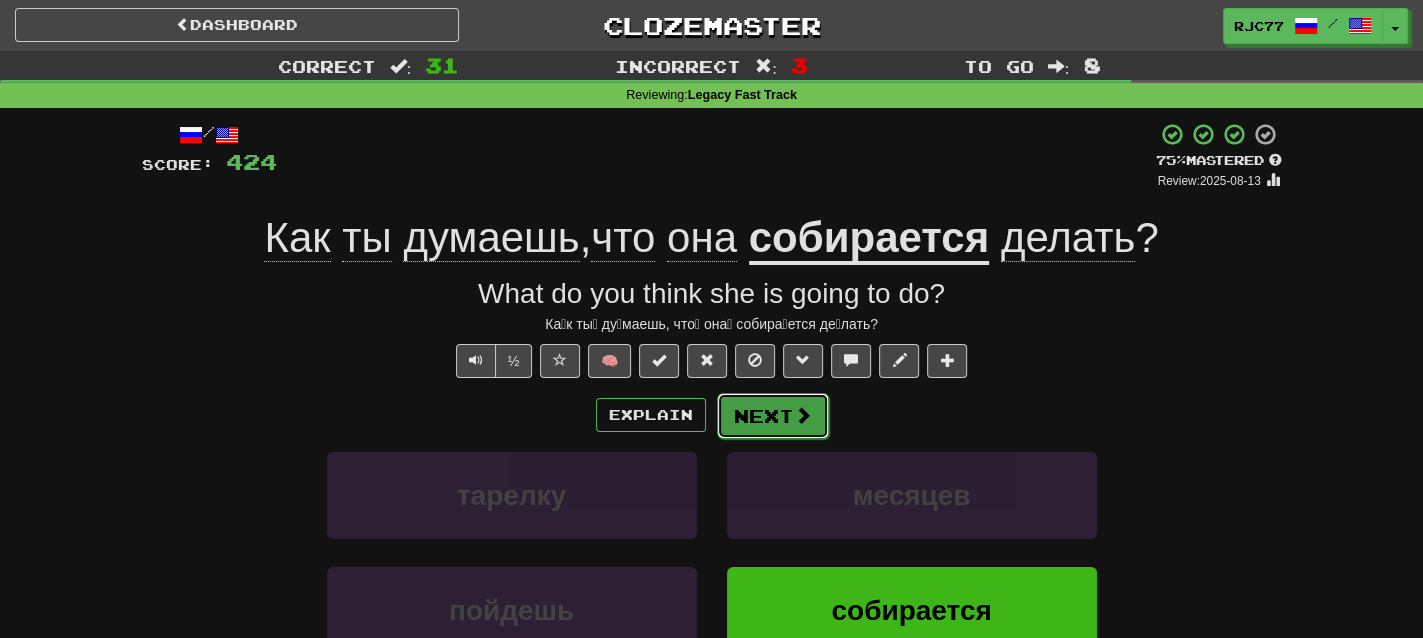 click on "Next" at bounding box center (773, 416) 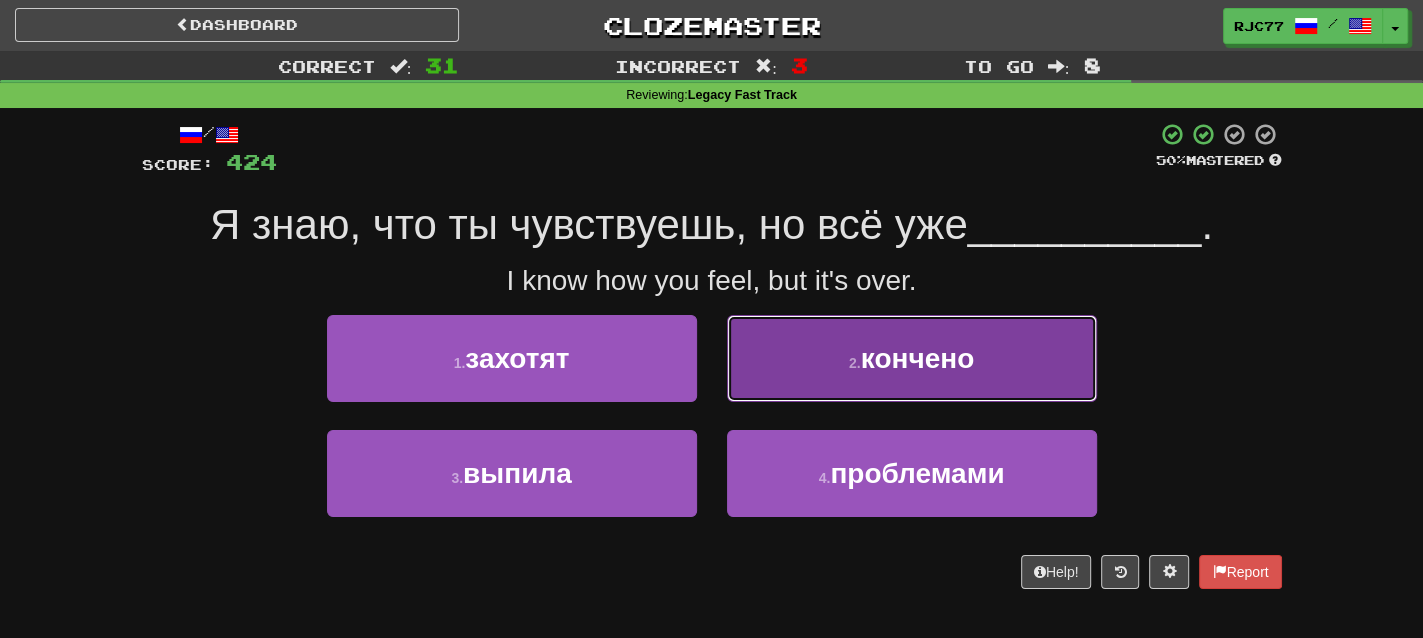 click on "2 .  кончено" at bounding box center (912, 358) 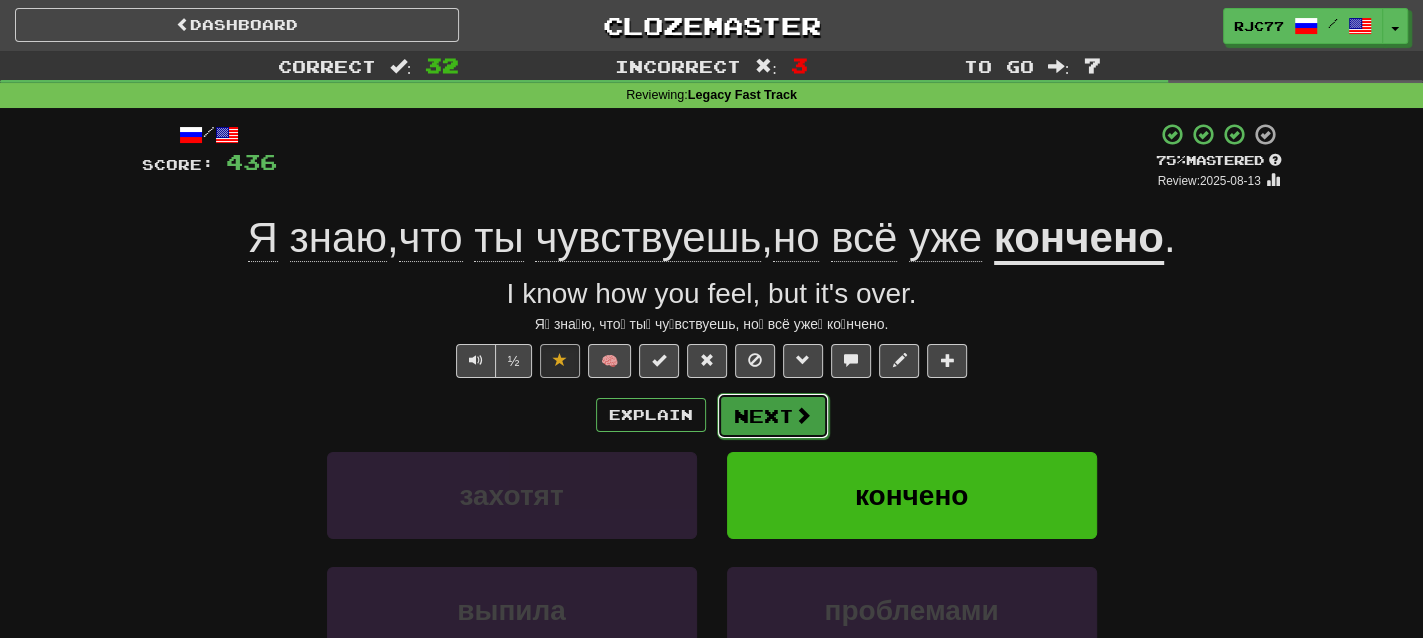 click on "Next" at bounding box center (773, 416) 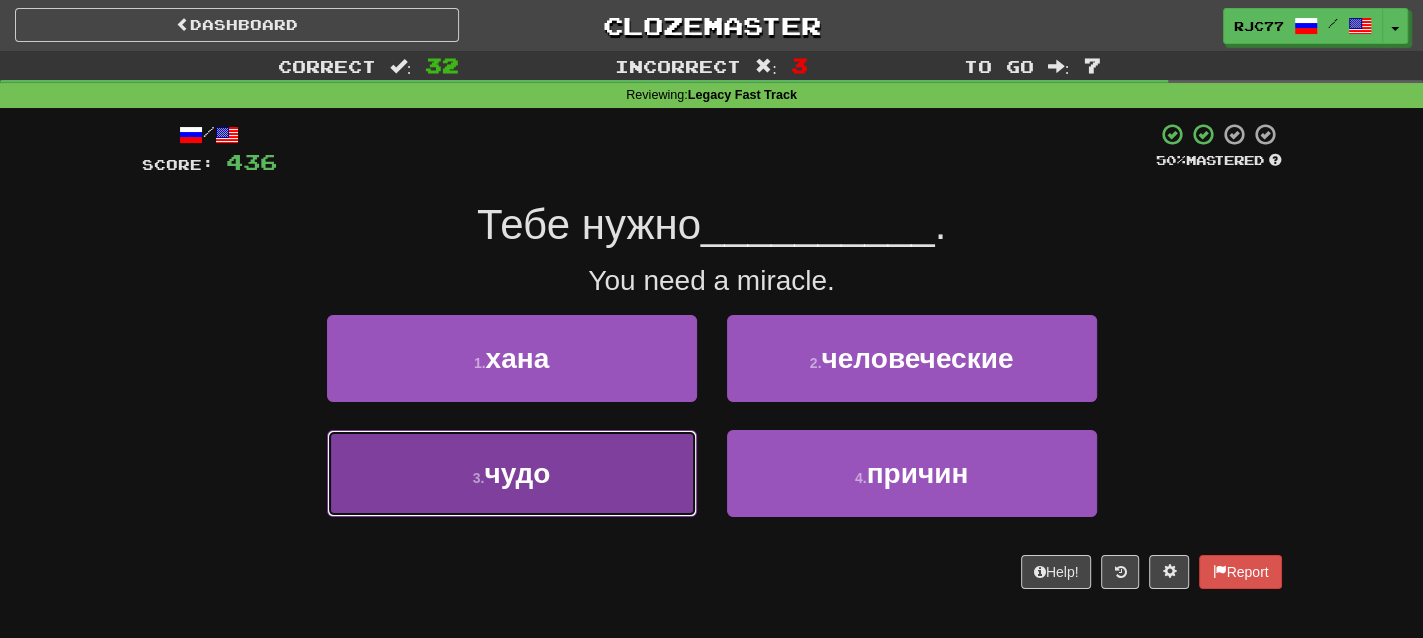 click on "чудо" at bounding box center (517, 473) 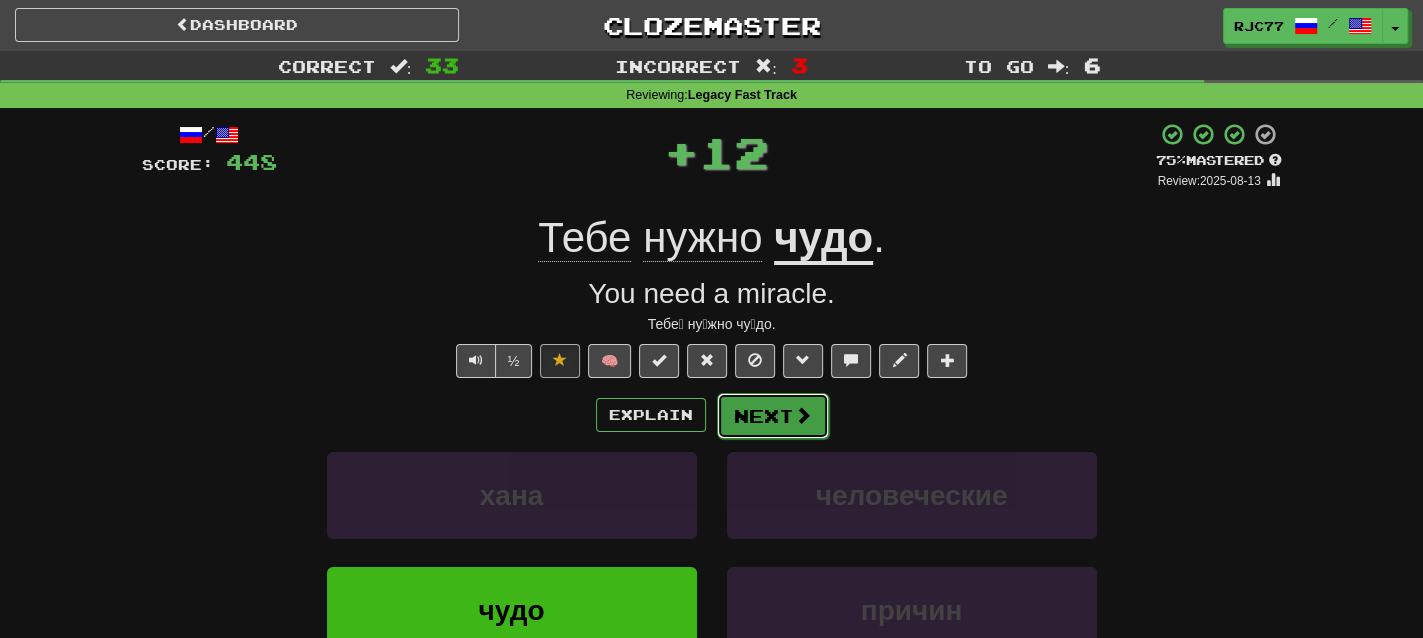 click at bounding box center (803, 415) 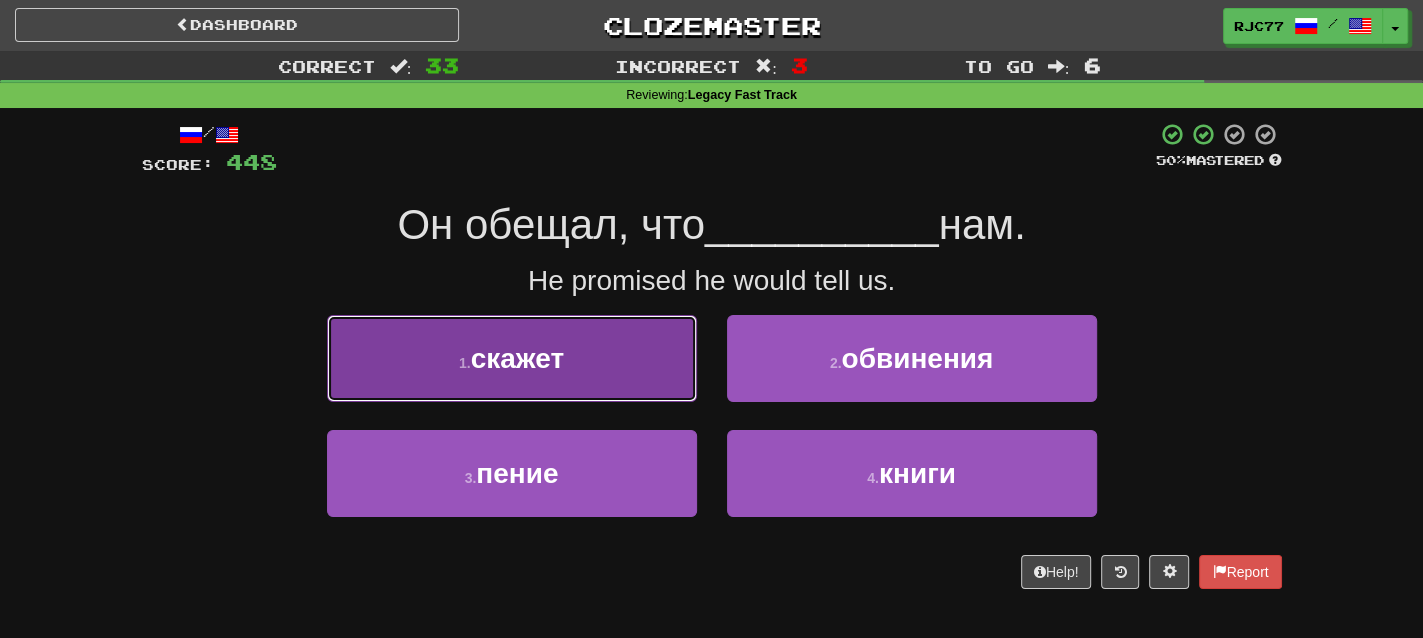 click on "скажет" at bounding box center (518, 358) 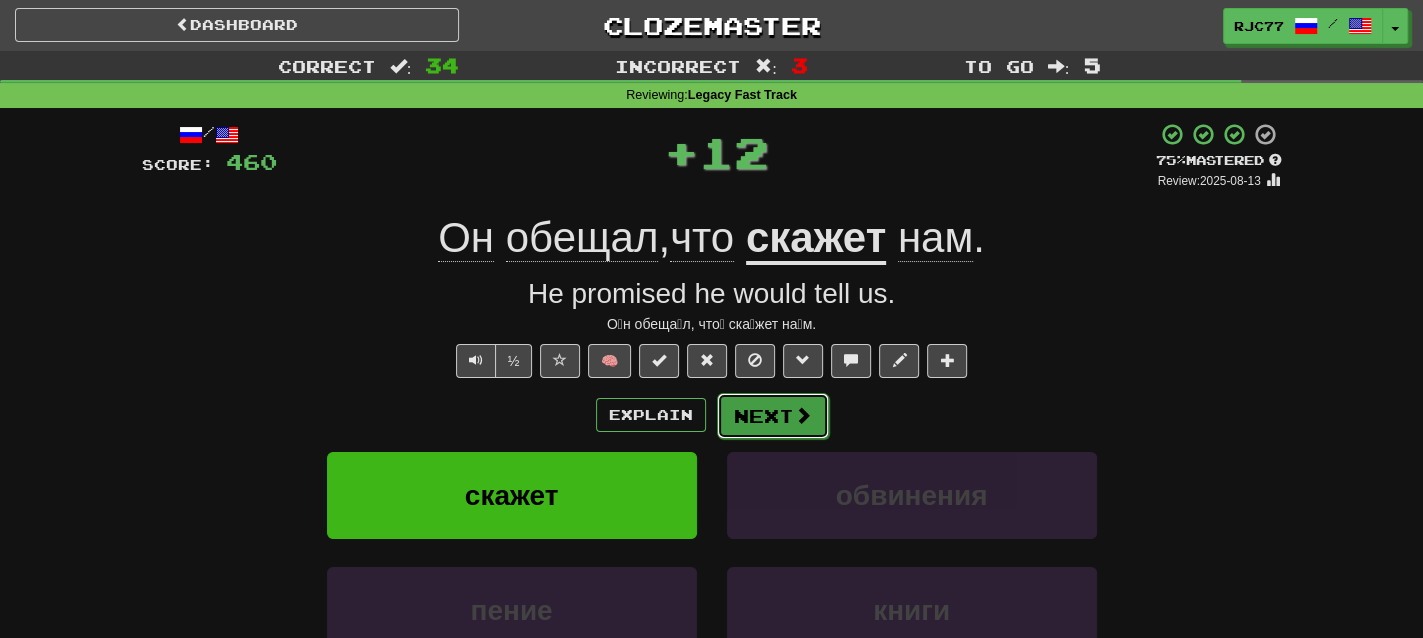 click on "Next" at bounding box center [773, 416] 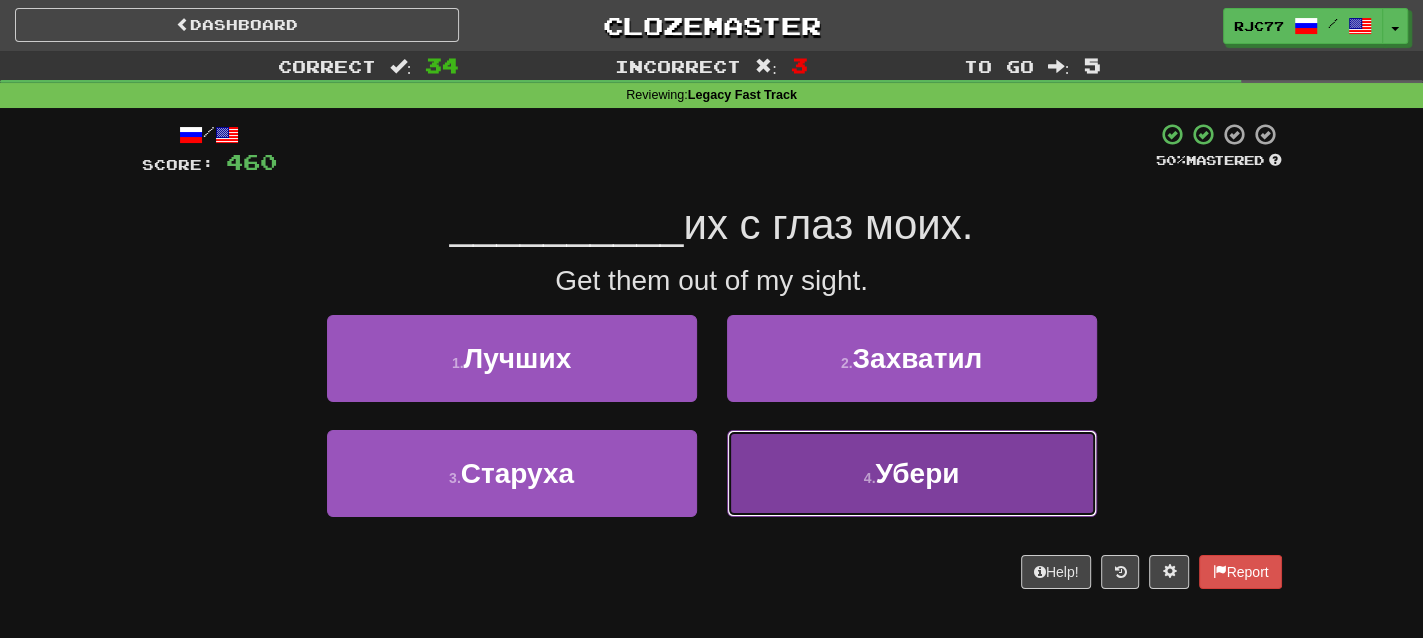 click on "Убери" at bounding box center [917, 473] 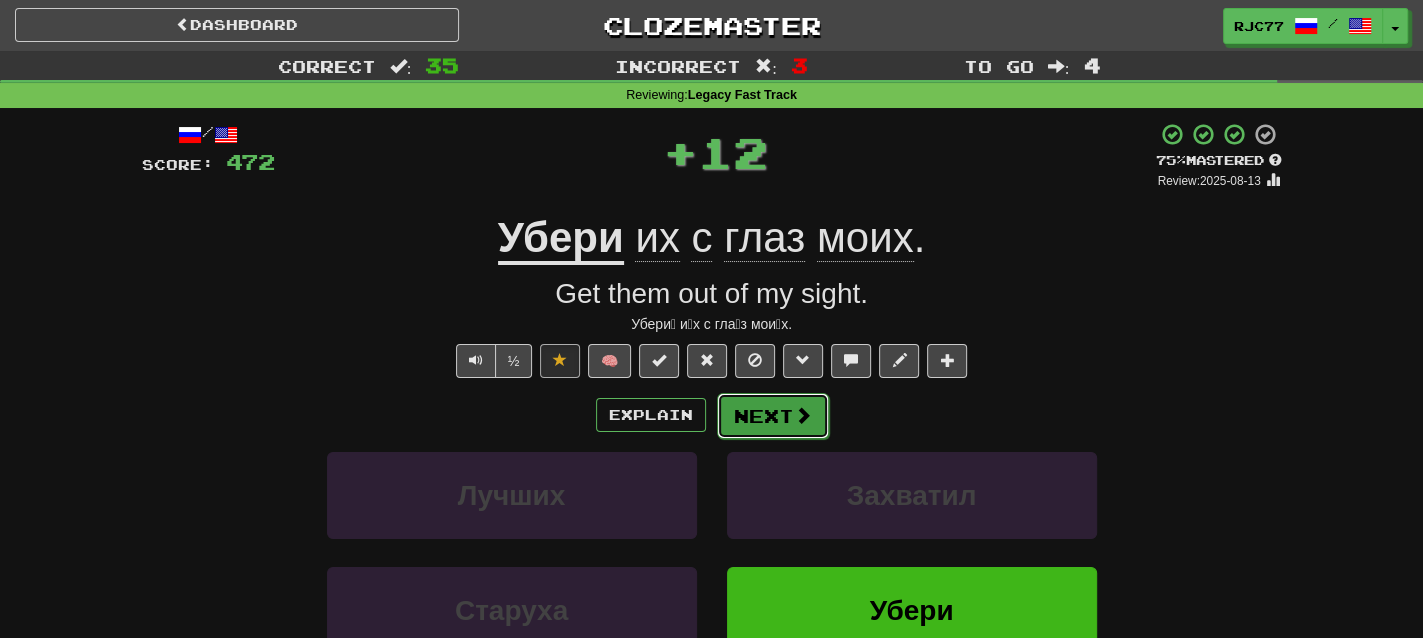click on "Next" at bounding box center (773, 416) 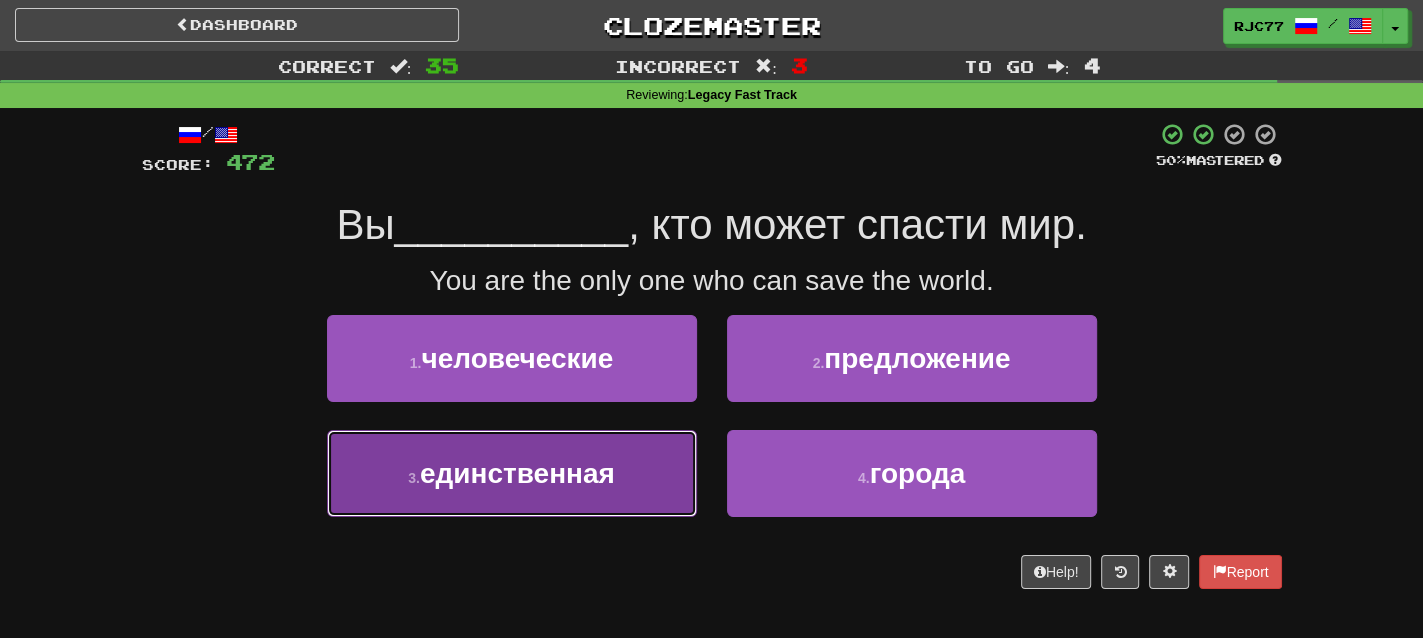 click on "единственная" at bounding box center (517, 473) 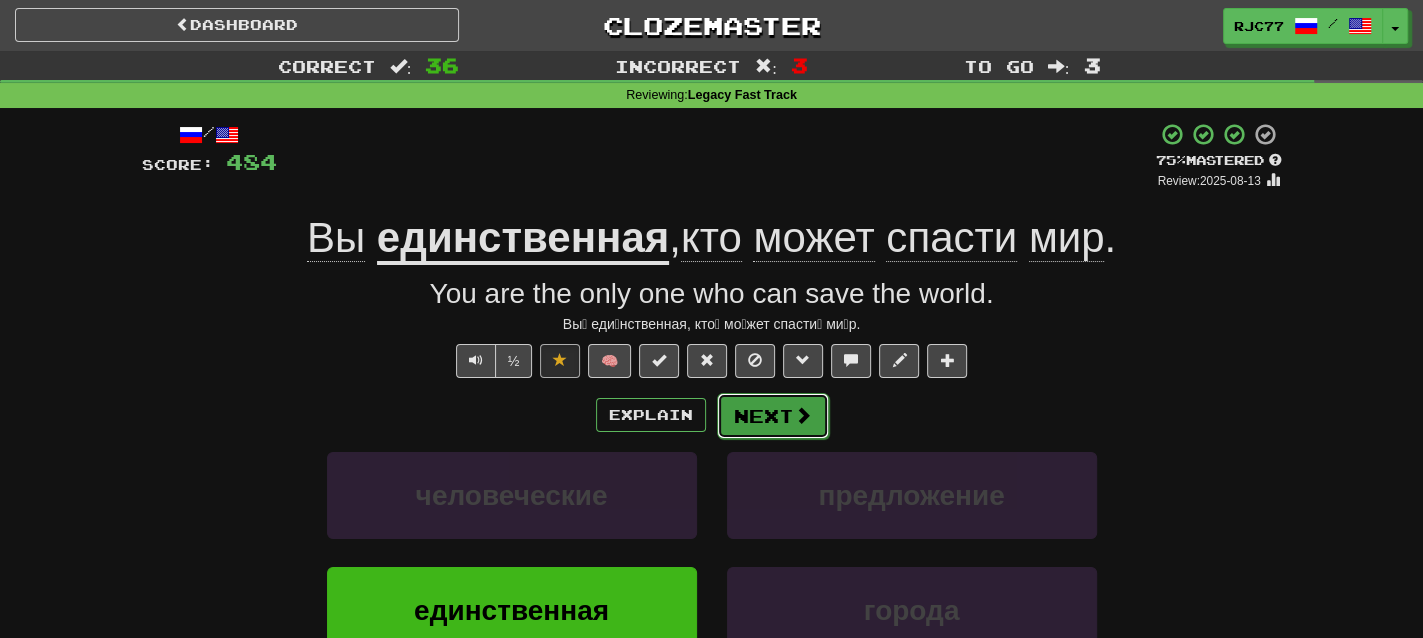 click on "Next" at bounding box center [773, 416] 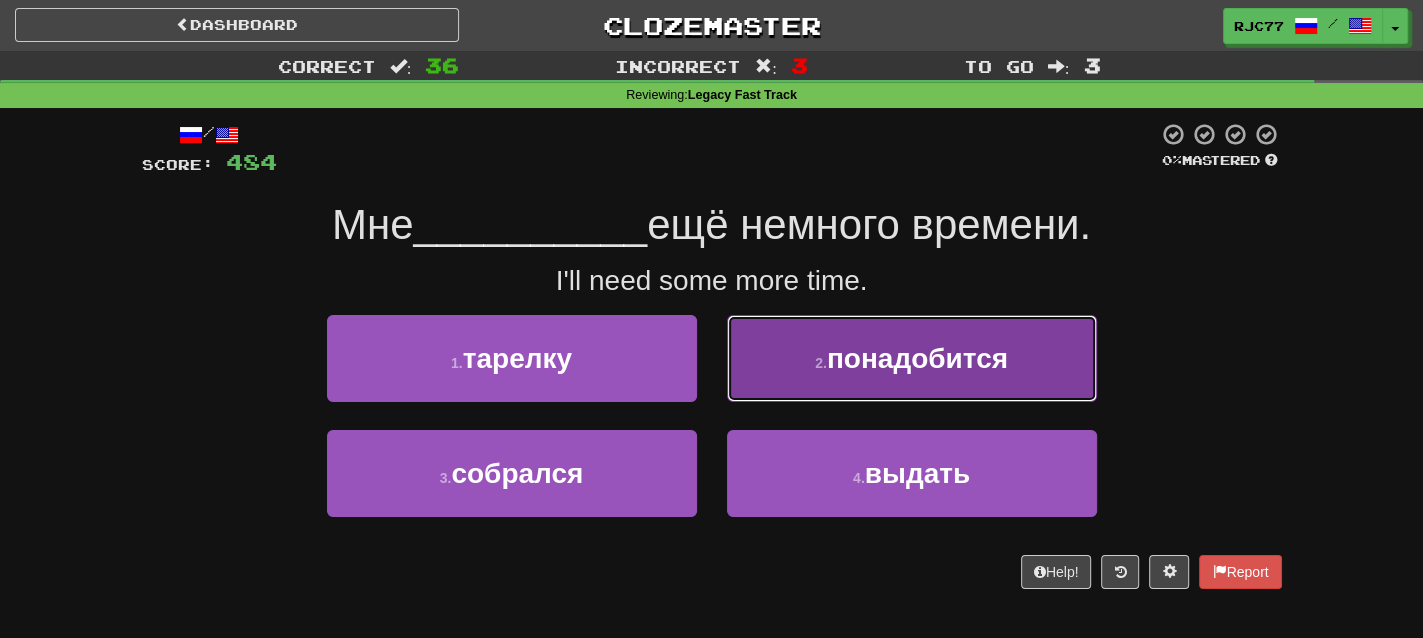 click on "понадобится" at bounding box center (917, 358) 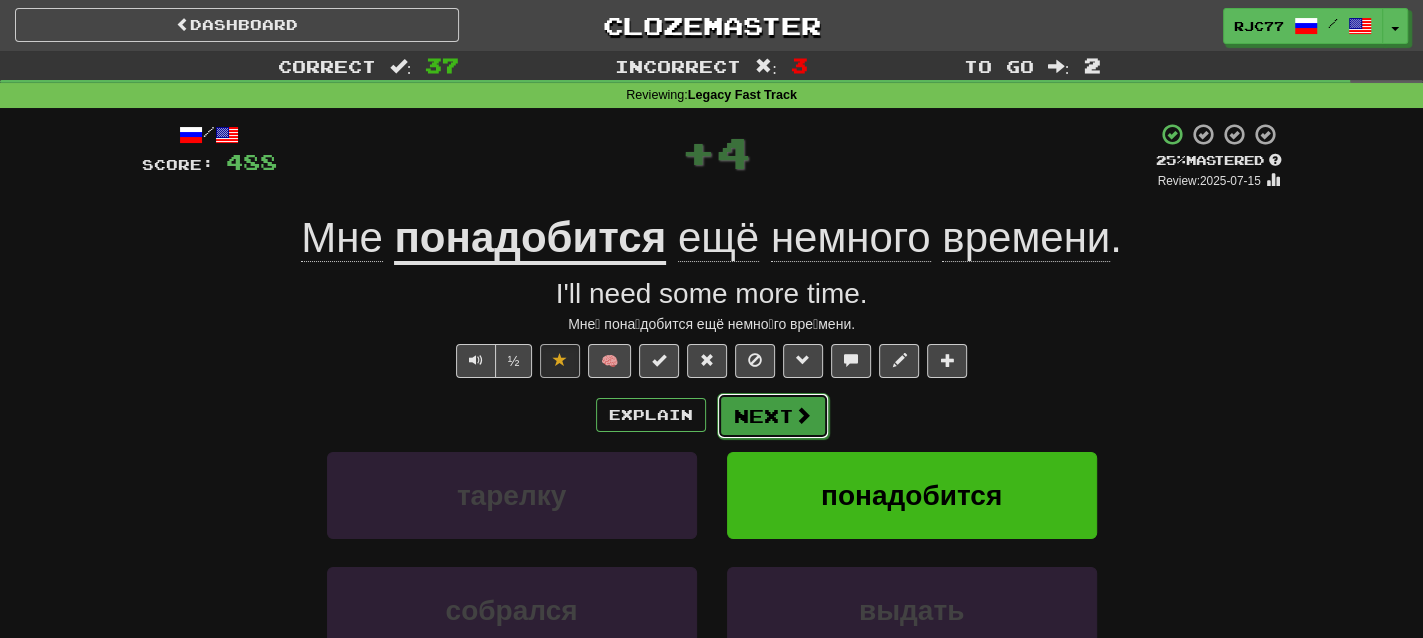 click on "Next" at bounding box center (773, 416) 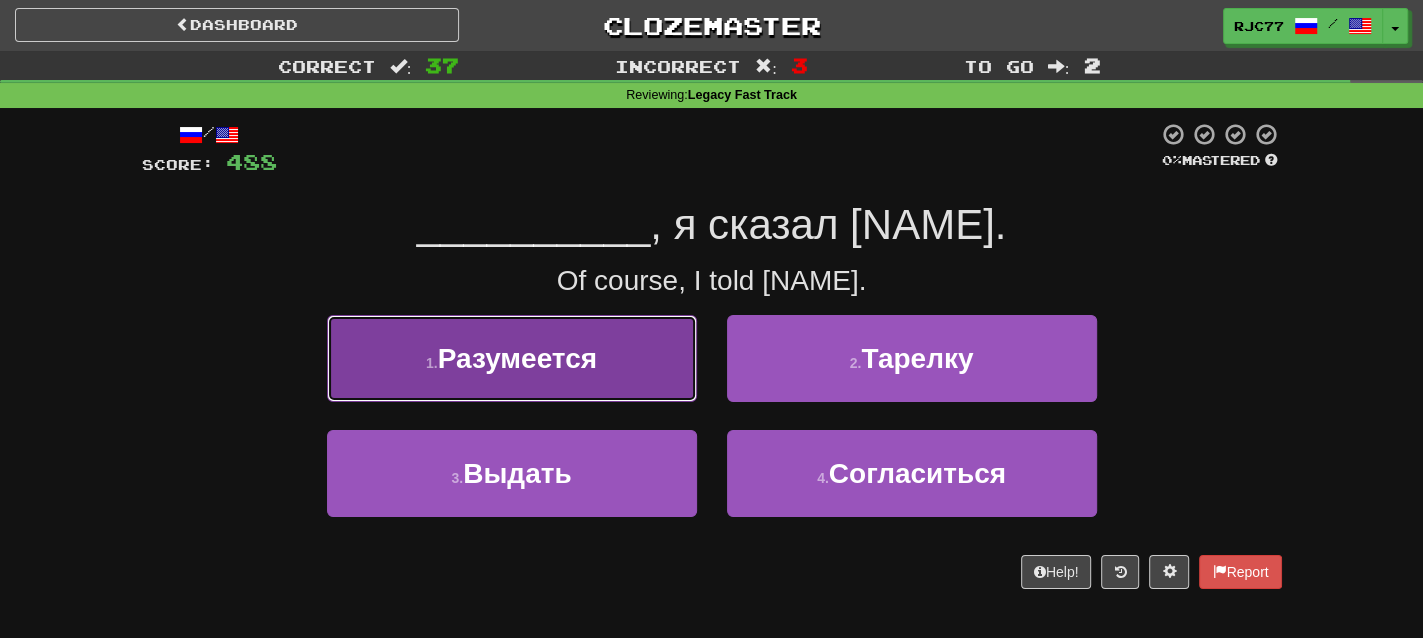 click on "1 .  Разумеется" at bounding box center (512, 358) 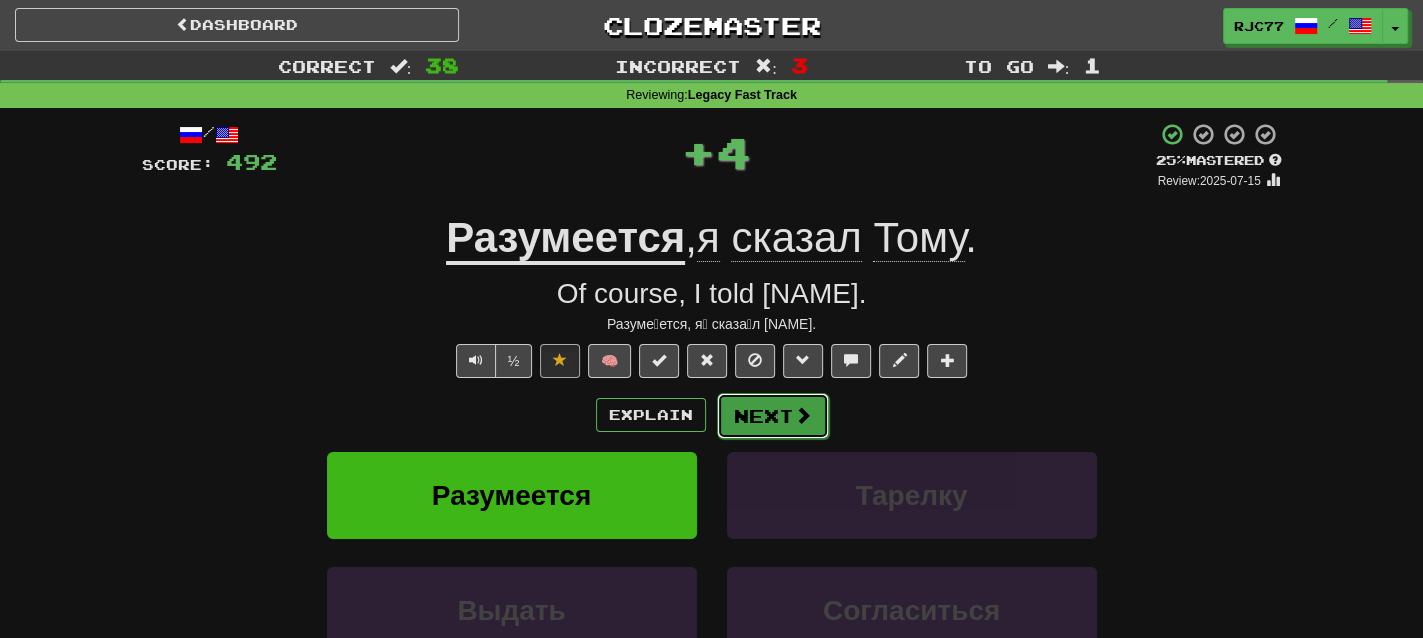 click on "Next" at bounding box center (773, 416) 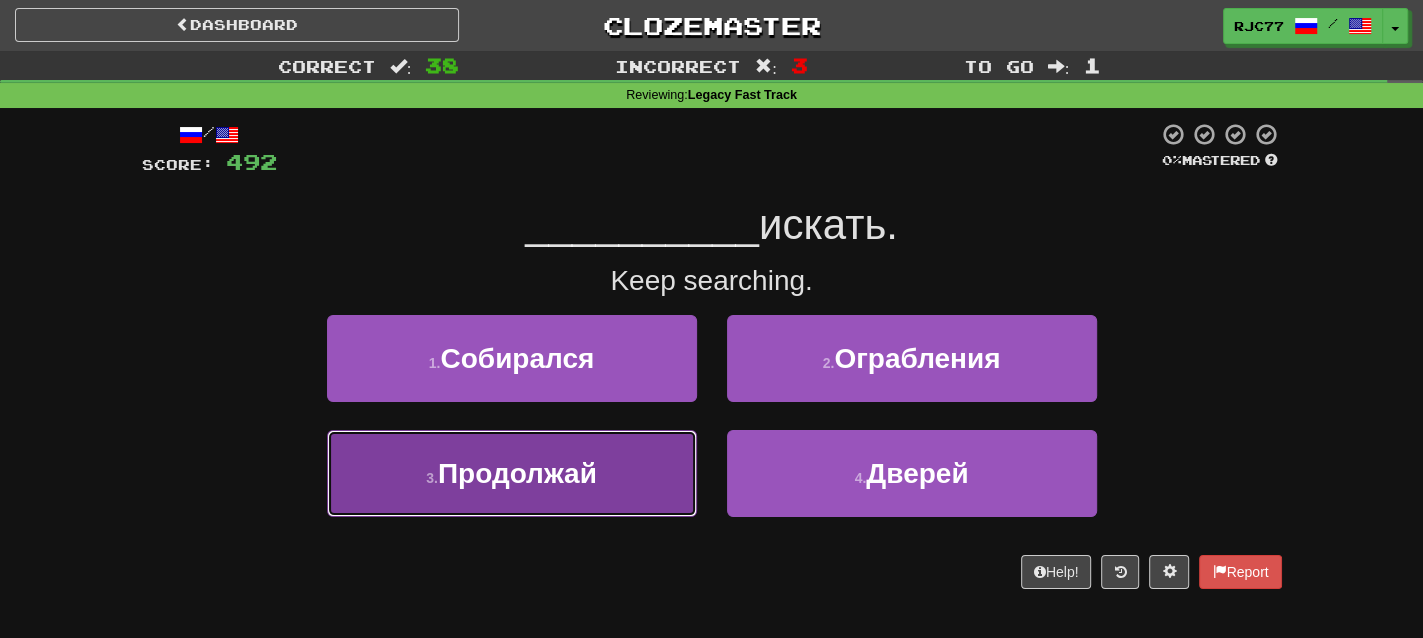 click on "Продолжай" at bounding box center (517, 473) 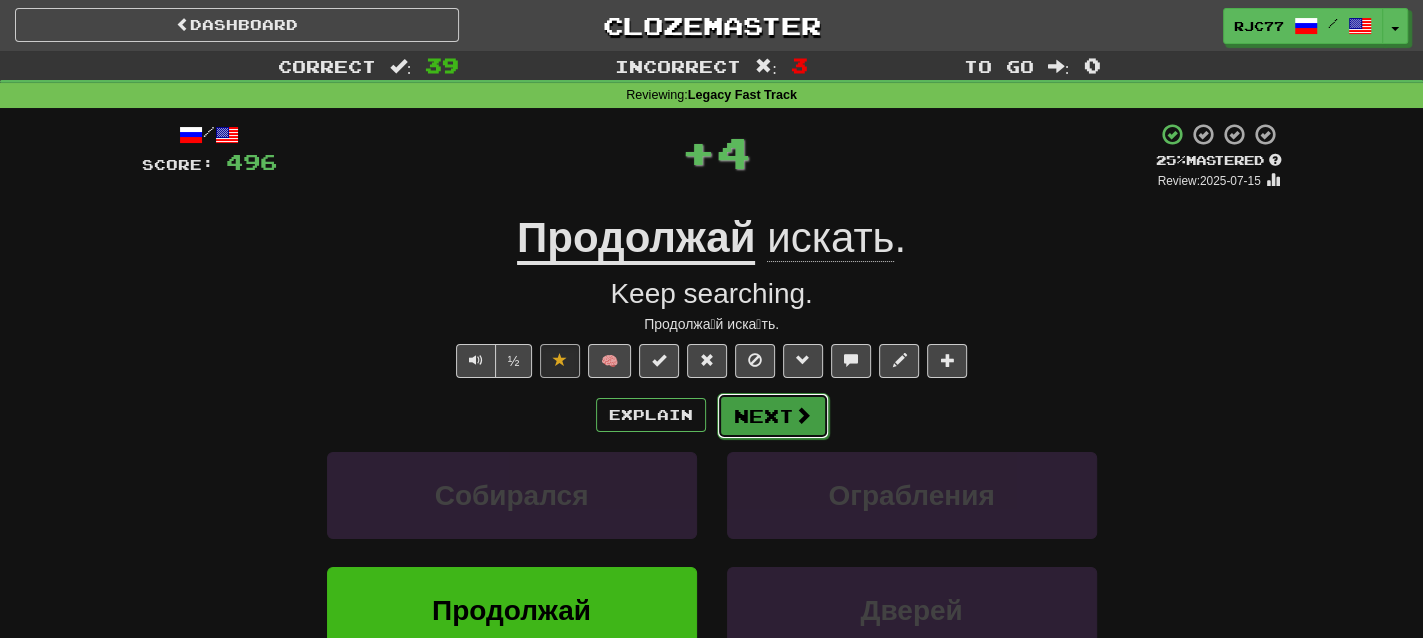 click on "Next" at bounding box center [773, 416] 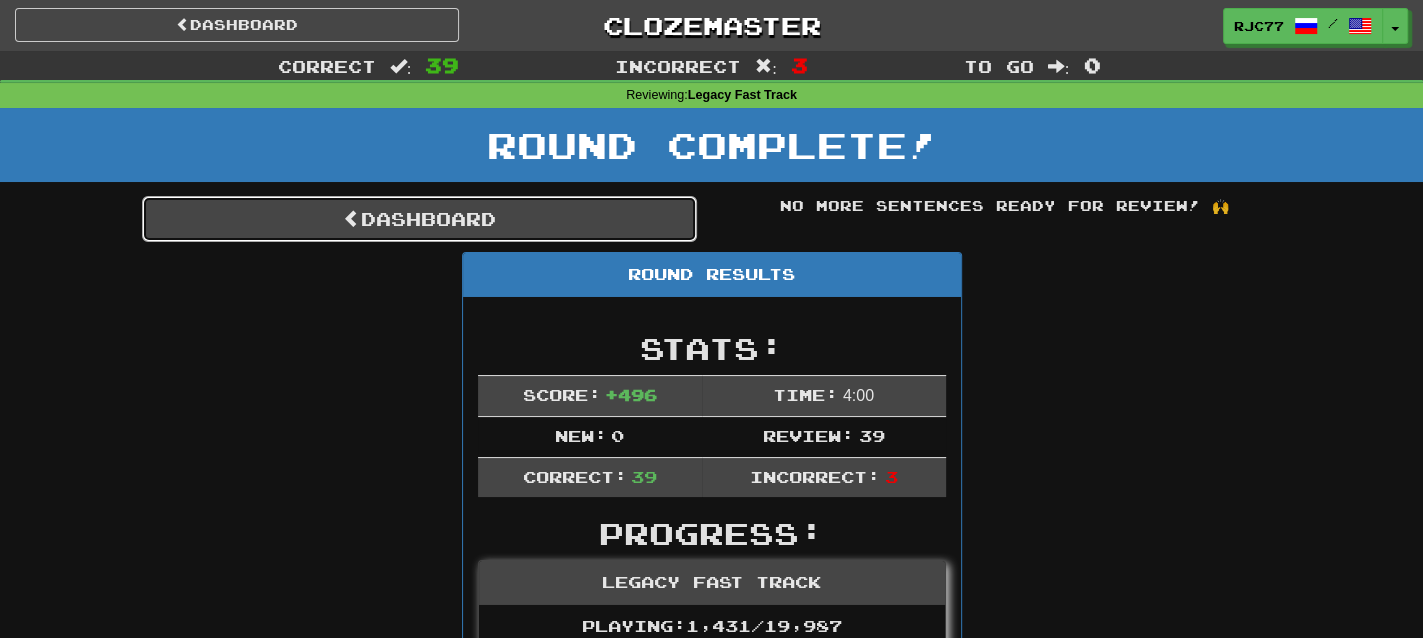 click on "Dashboard" at bounding box center [419, 219] 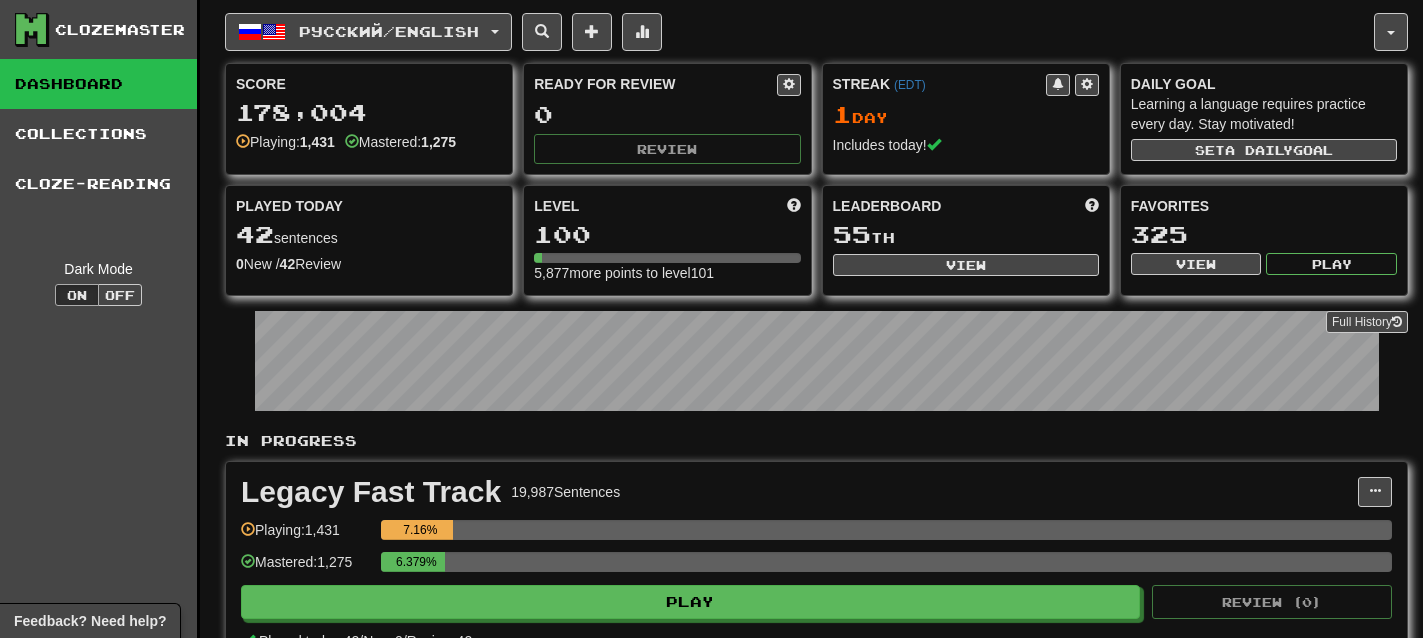 scroll, scrollTop: 0, scrollLeft: 0, axis: both 